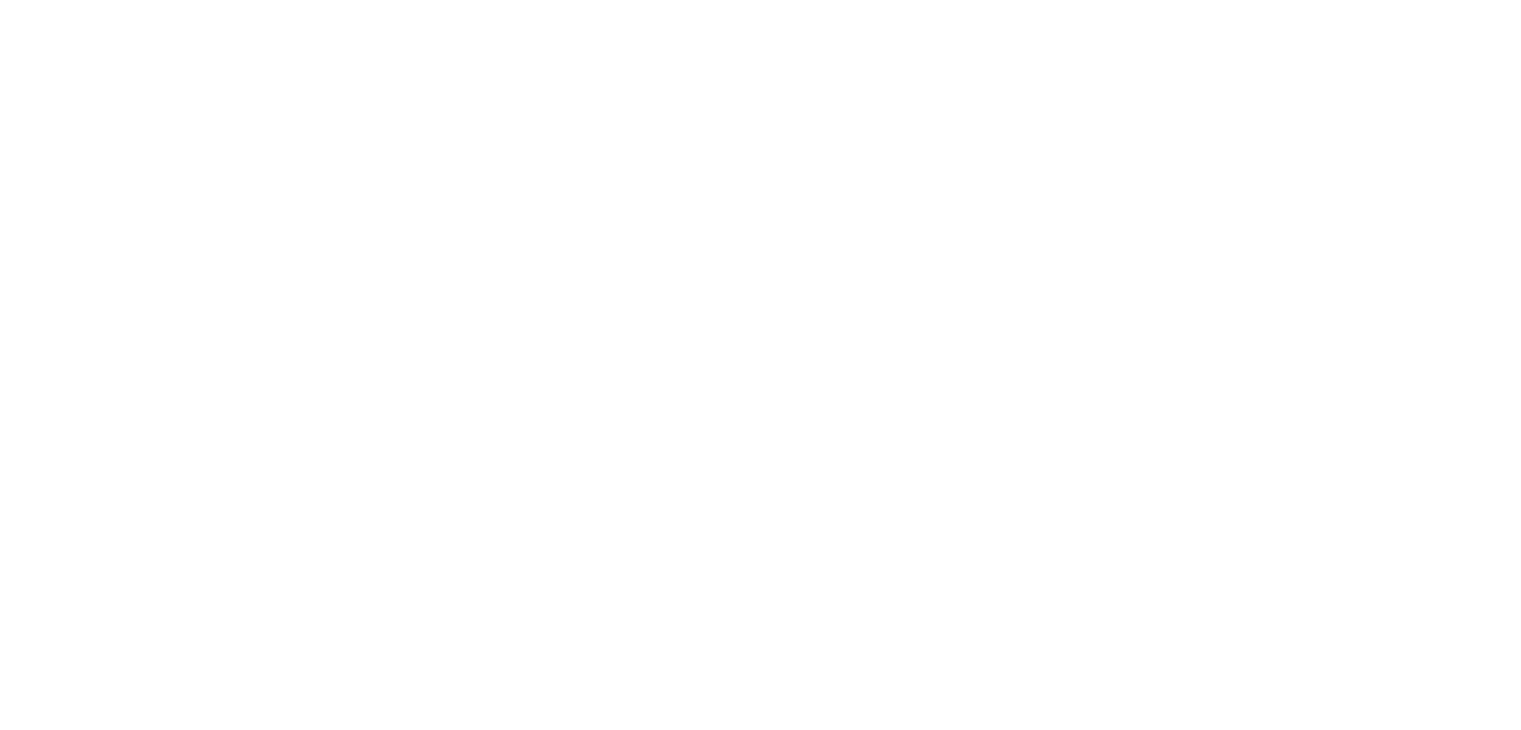 scroll, scrollTop: 0, scrollLeft: 0, axis: both 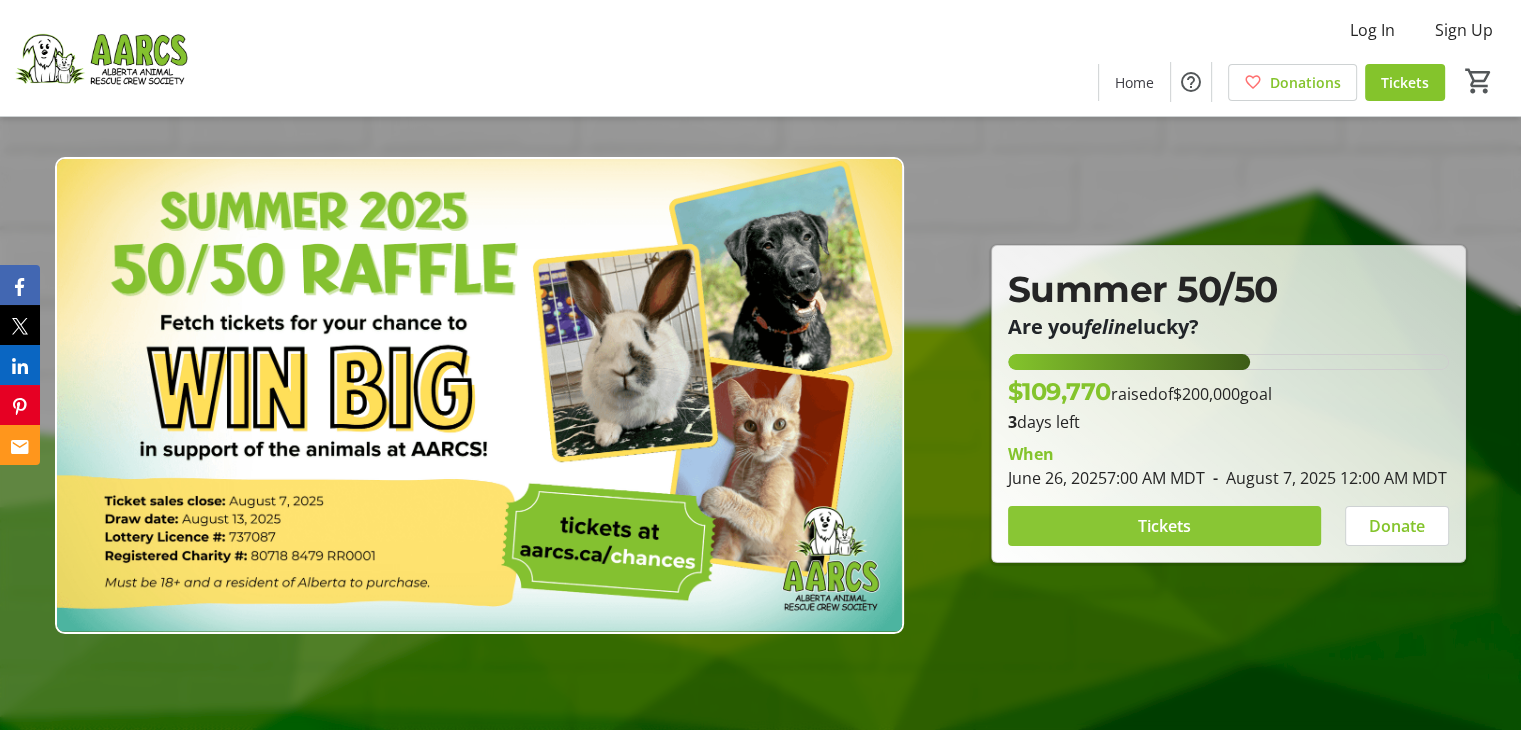click on "Tickets" at bounding box center (1164, 526) 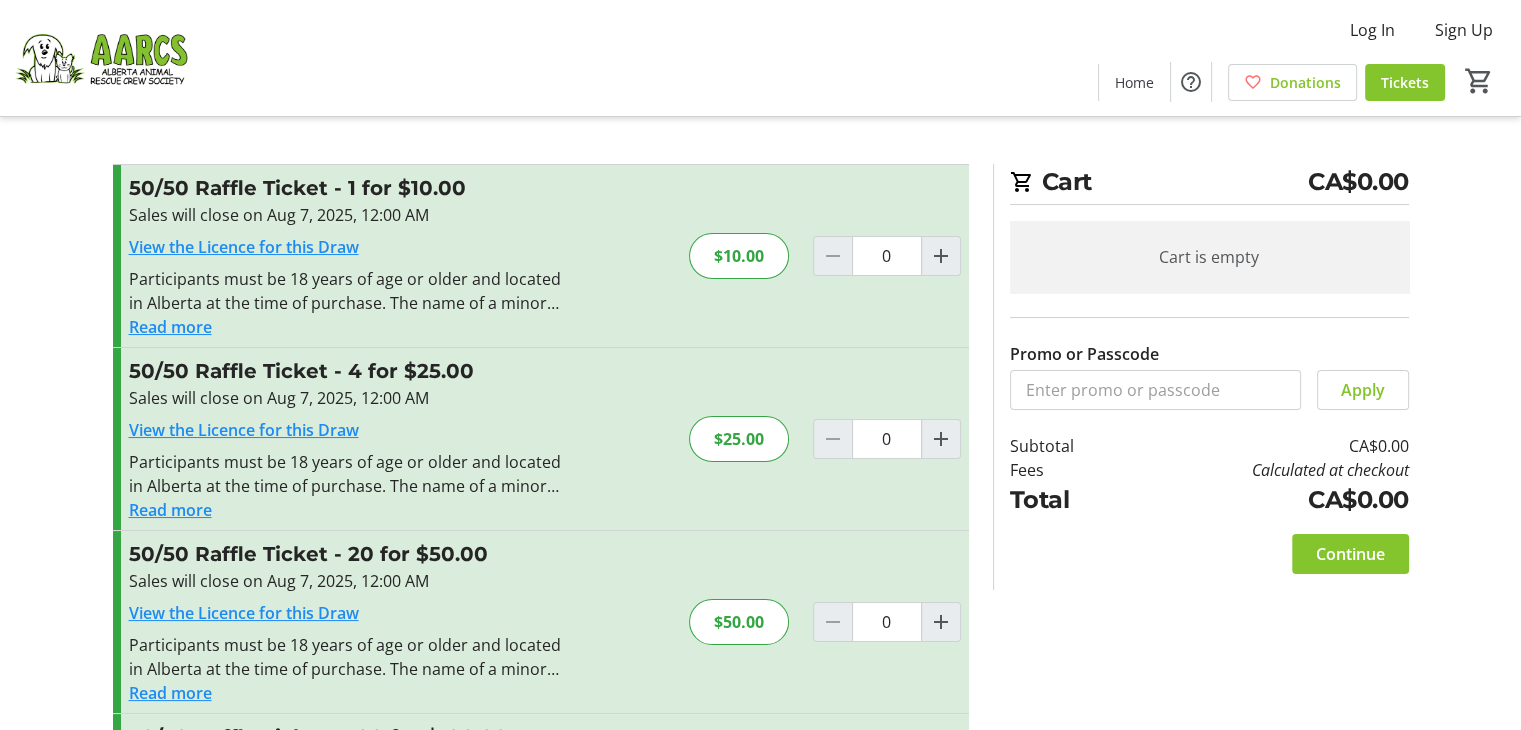 scroll, scrollTop: 190, scrollLeft: 0, axis: vertical 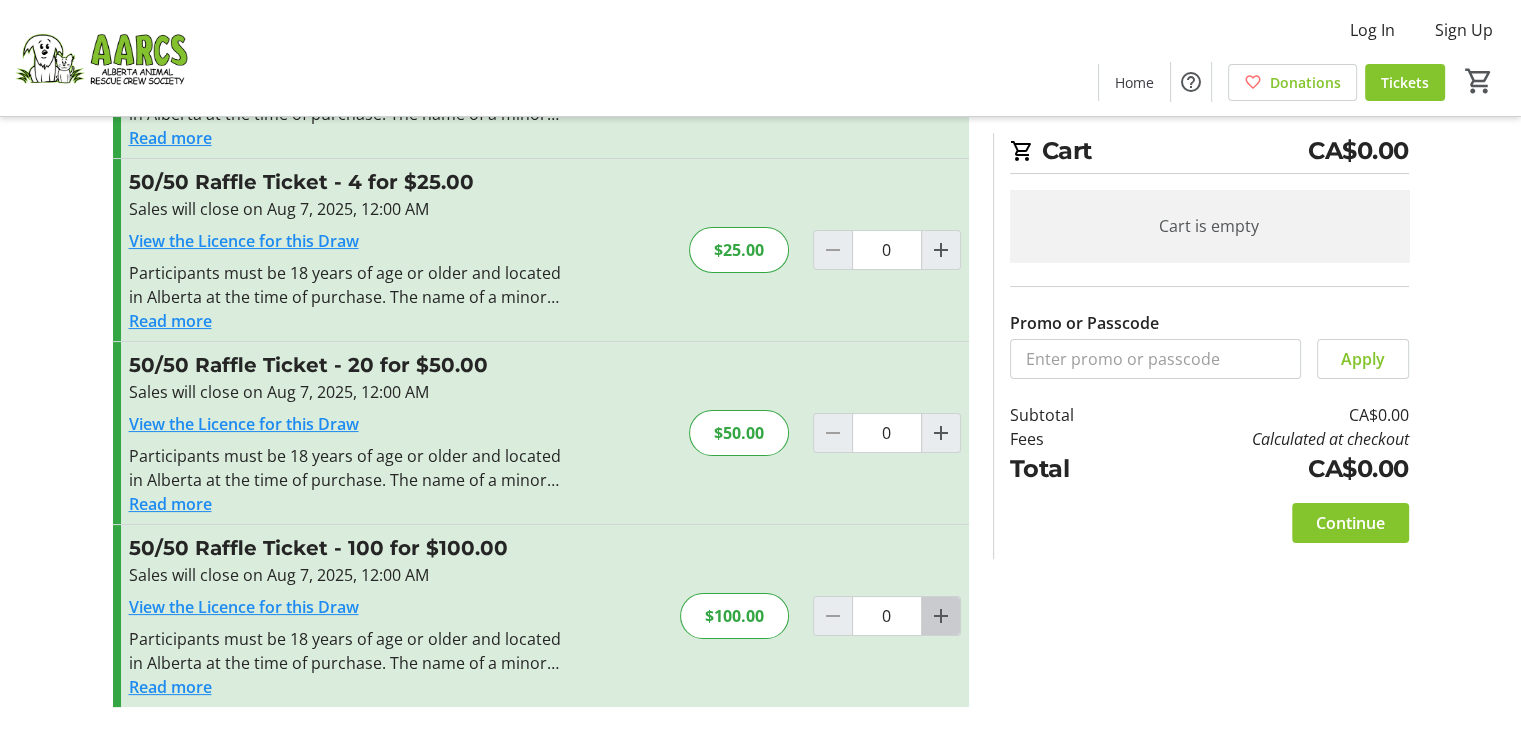 click 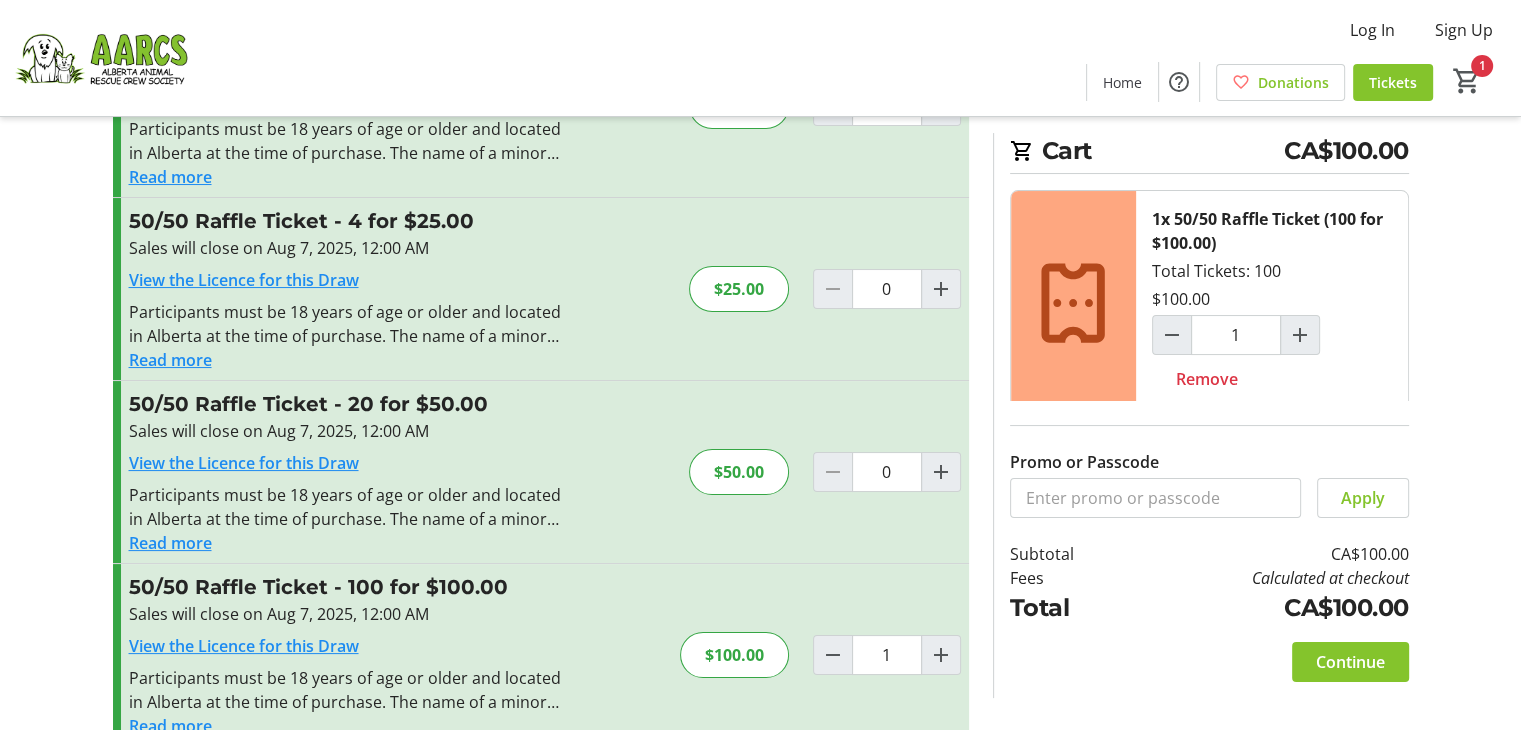 scroll, scrollTop: 190, scrollLeft: 0, axis: vertical 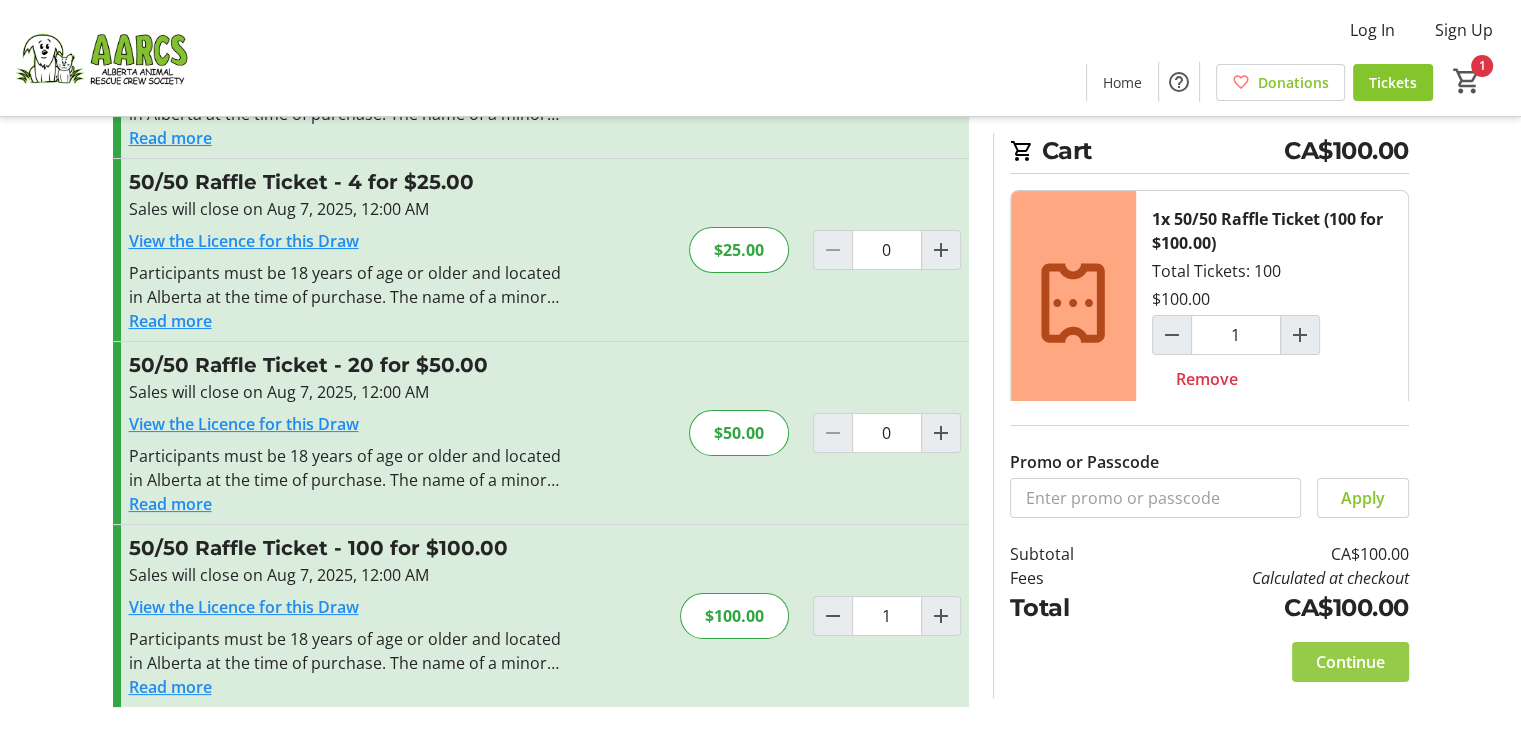 click on "Continue" 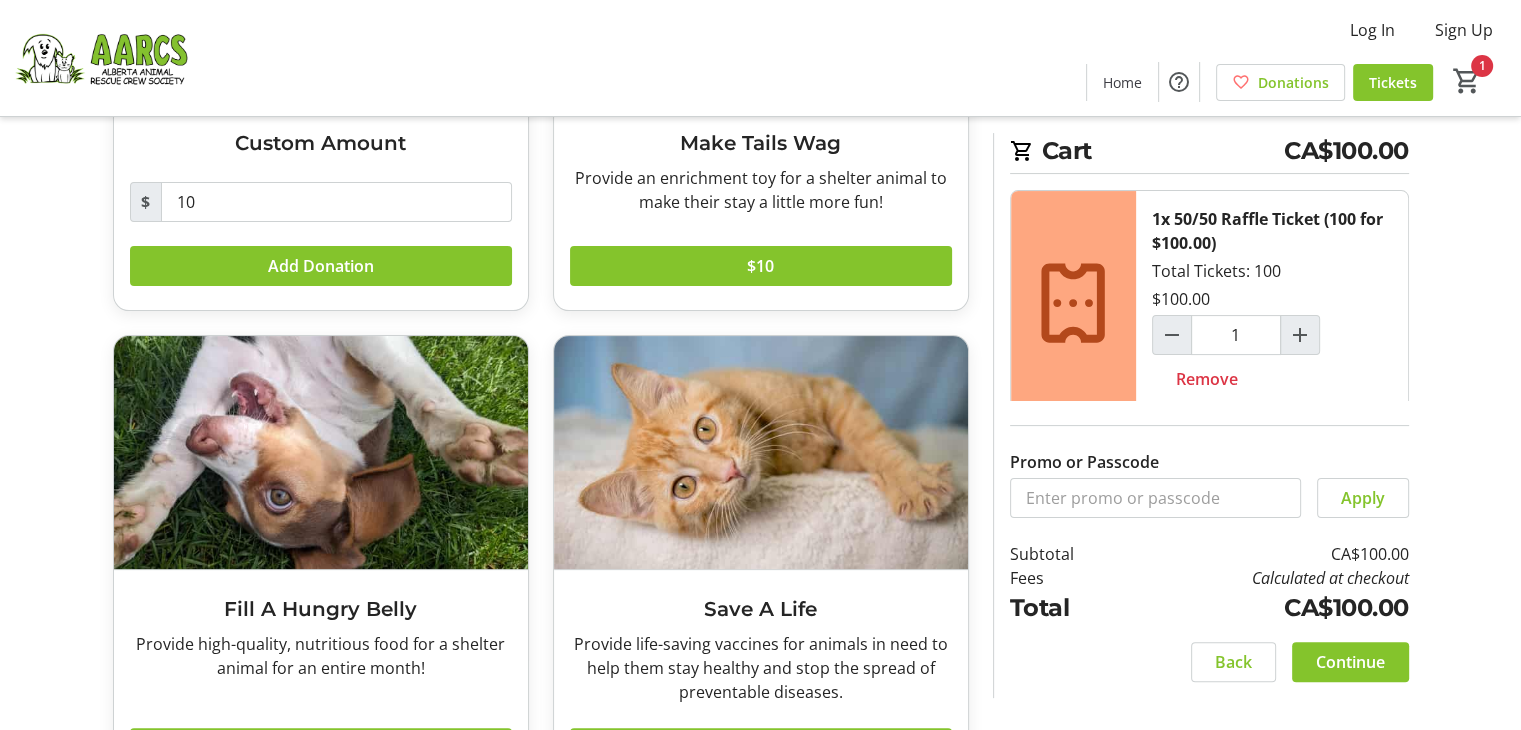 scroll, scrollTop: 441, scrollLeft: 0, axis: vertical 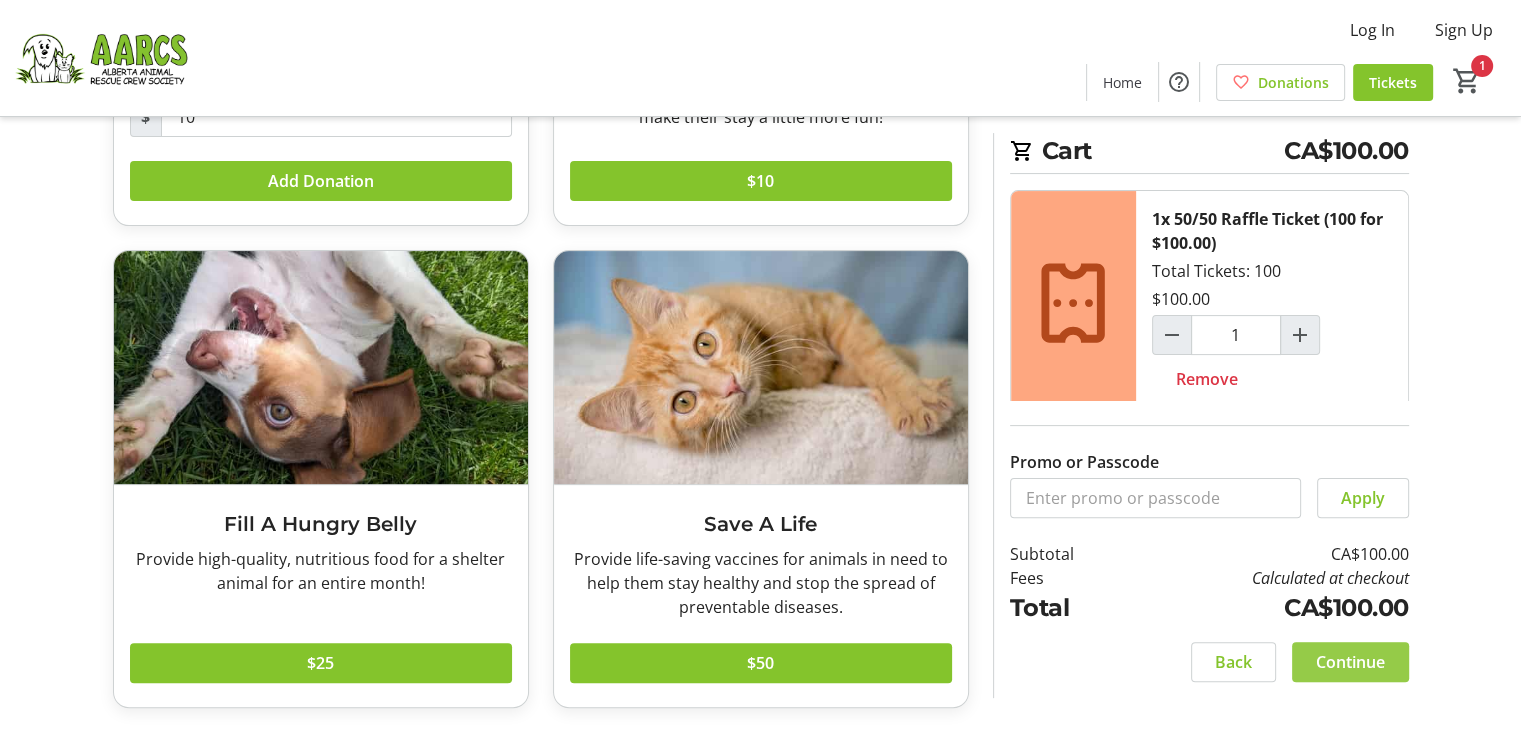 click on "Continue" 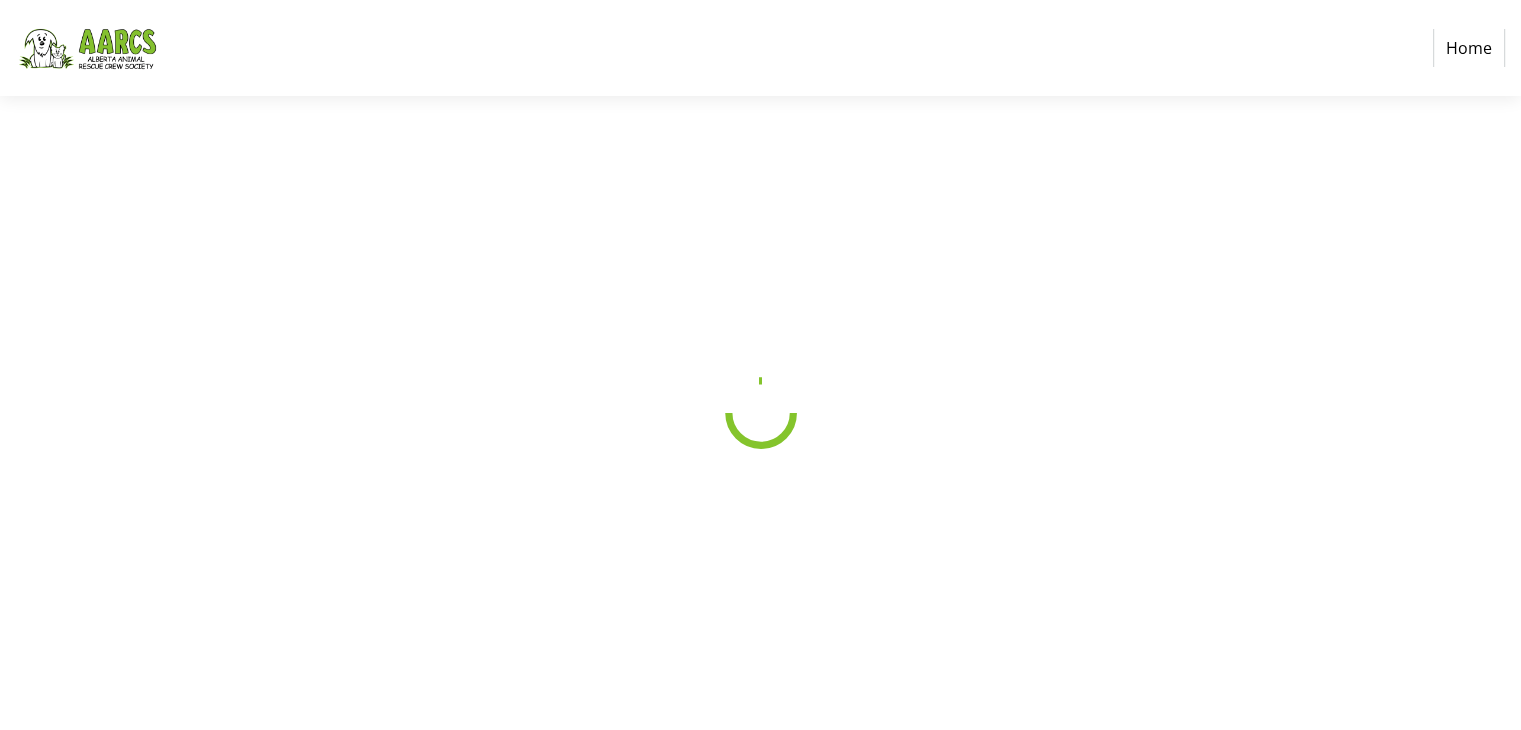 scroll, scrollTop: 0, scrollLeft: 0, axis: both 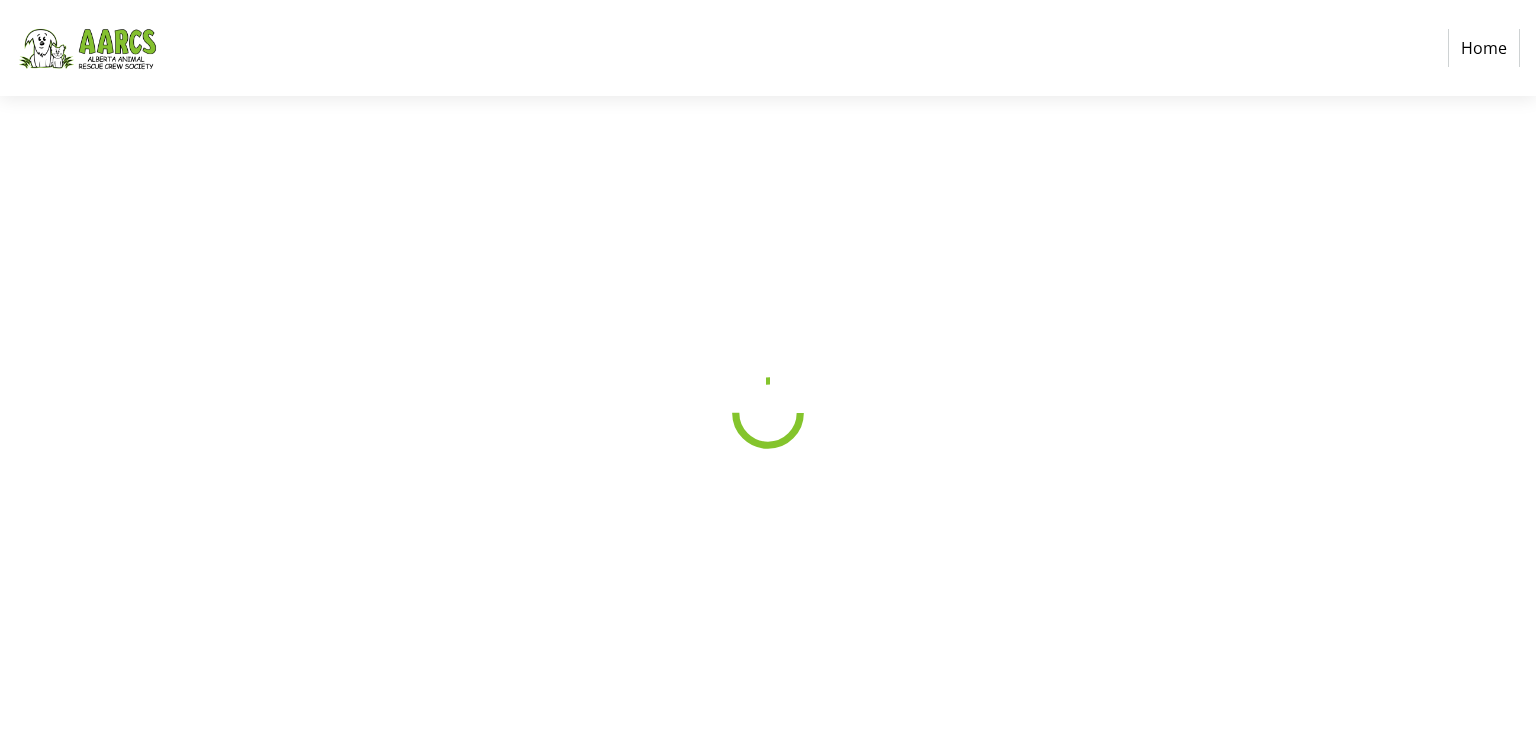 select on "CA" 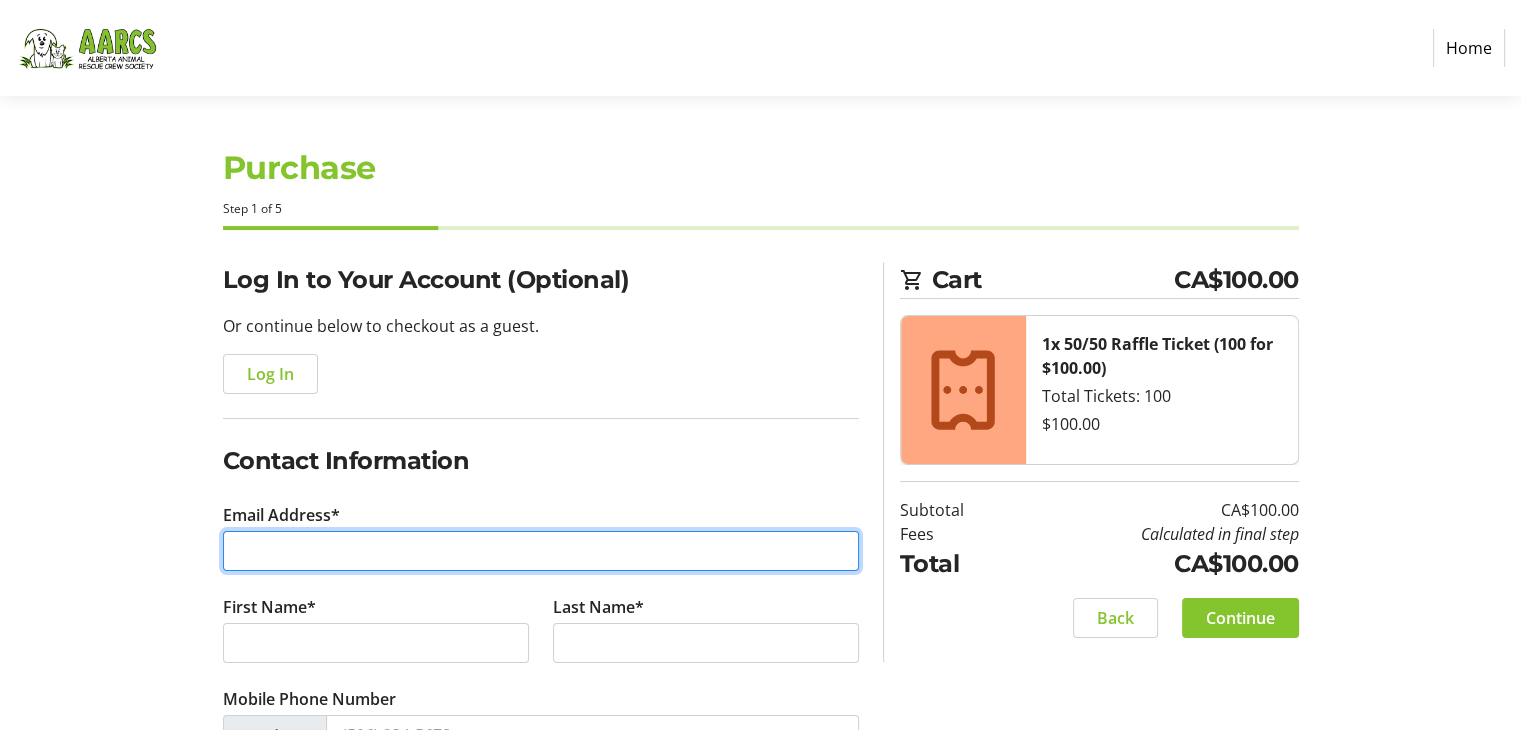 click on "Email Address*" at bounding box center [541, 551] 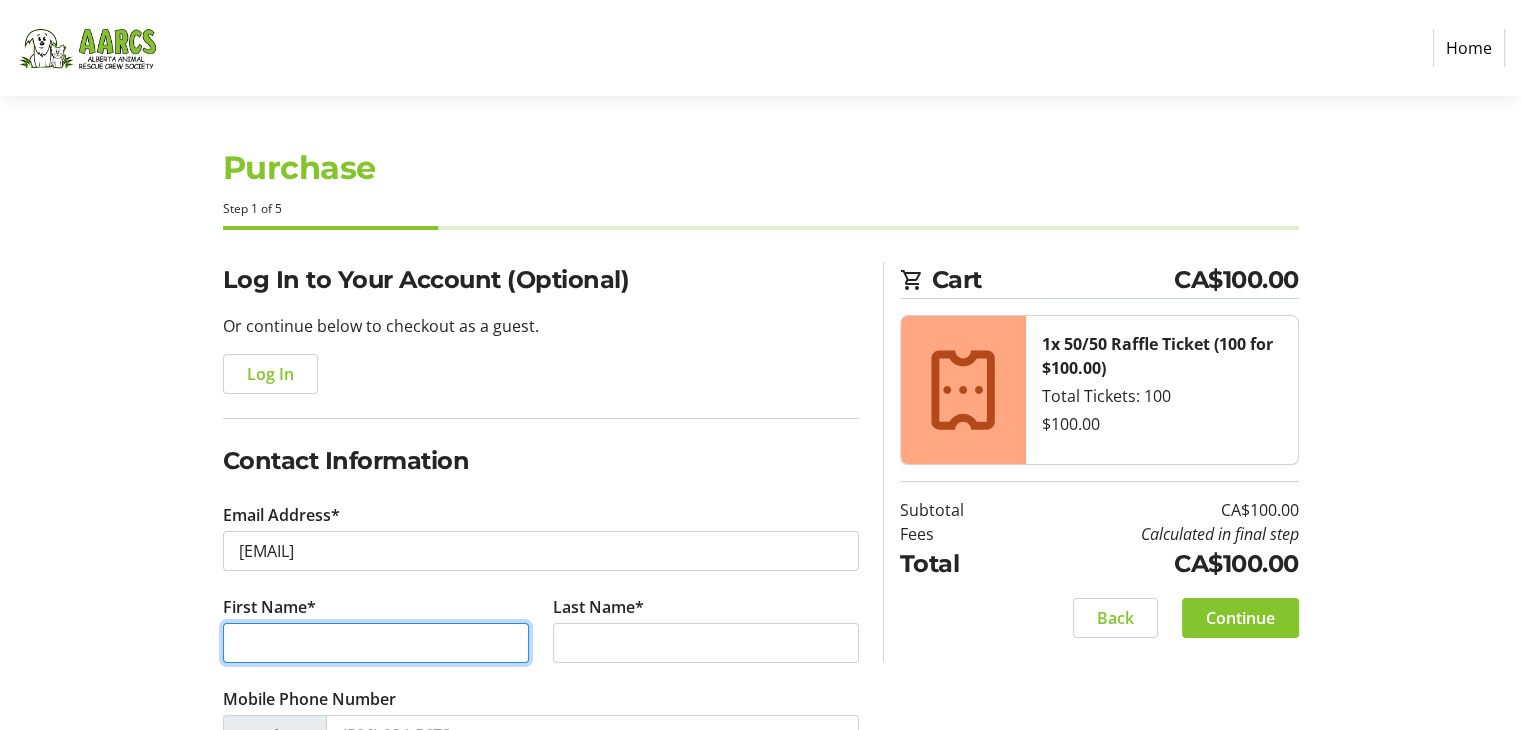type on "[FIRST]" 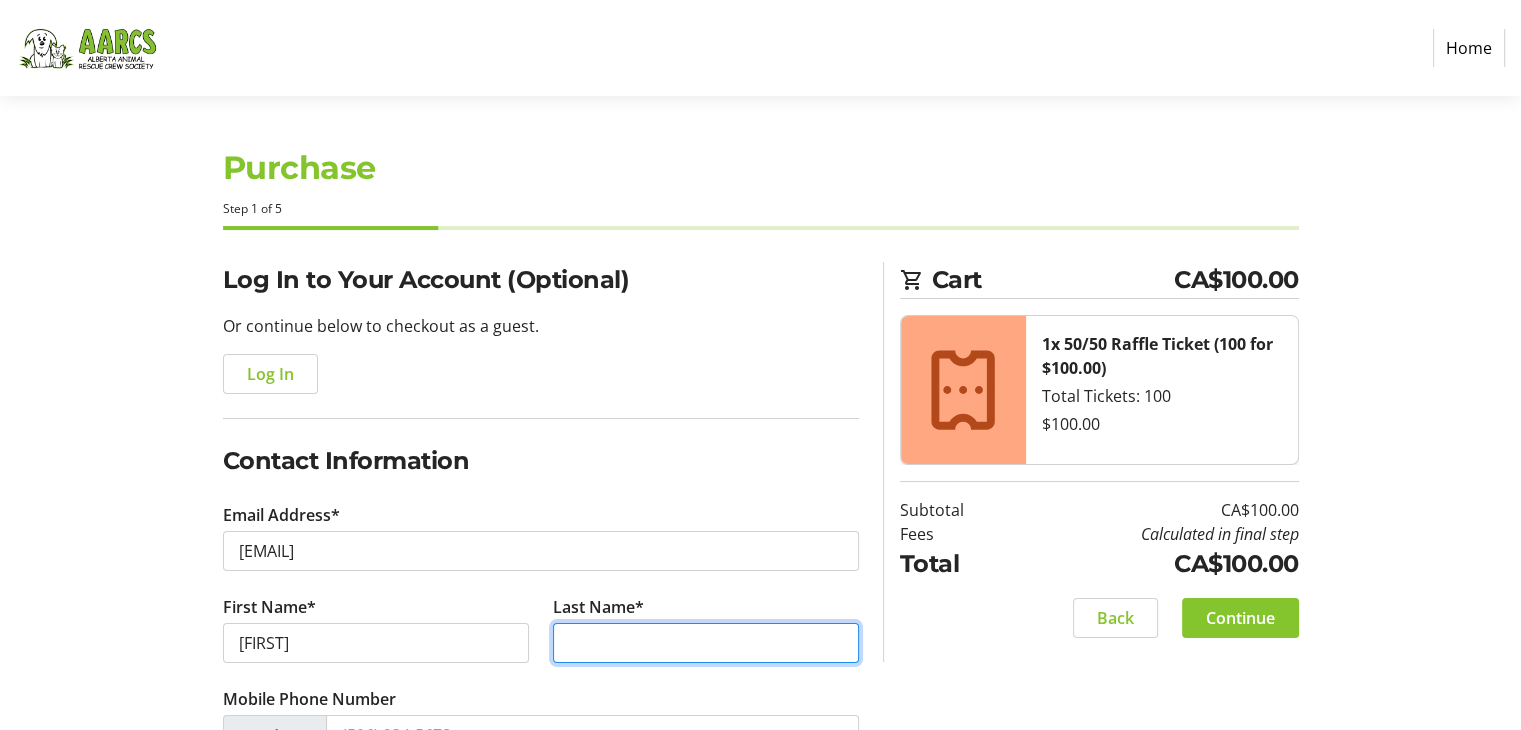 type on "[LAST]" 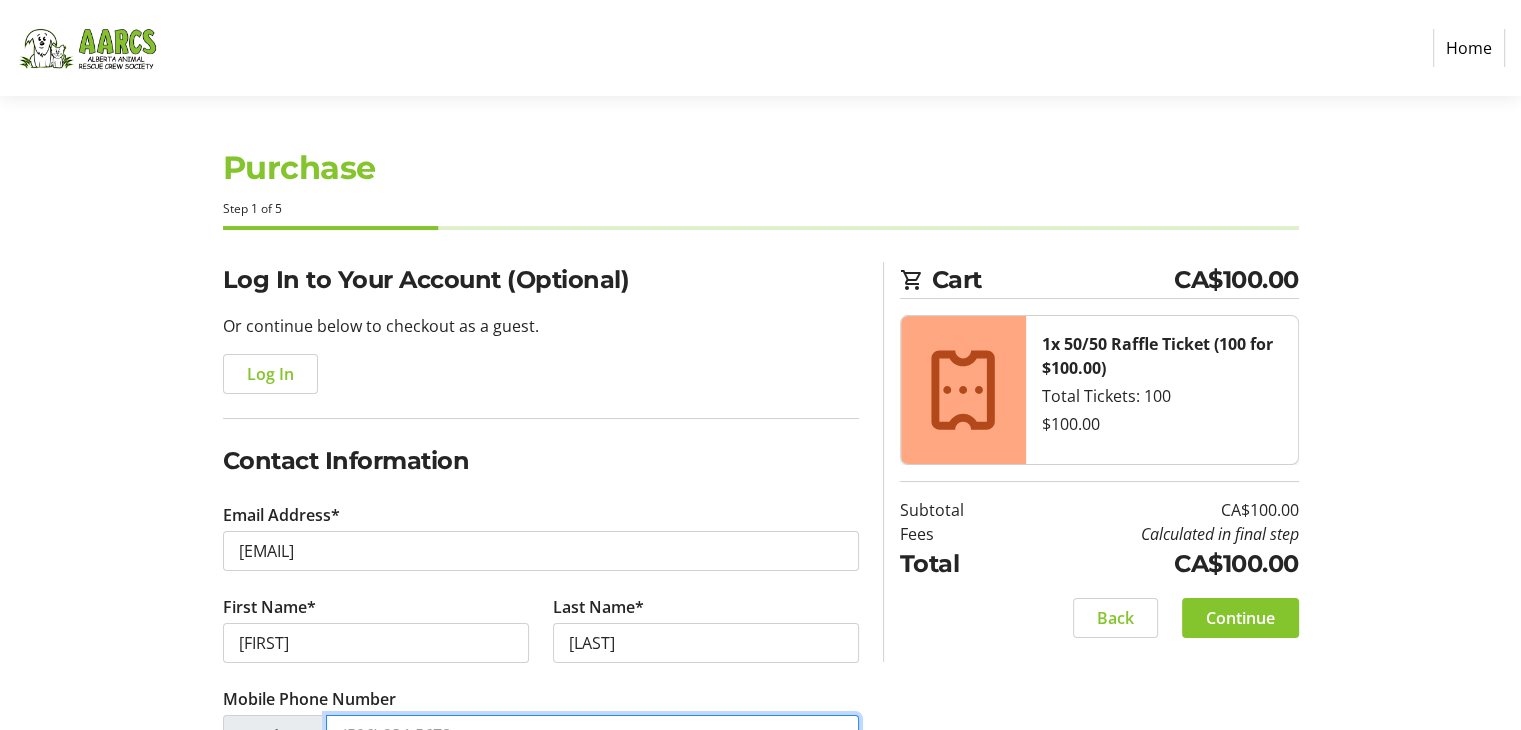 type on "[PHONE]" 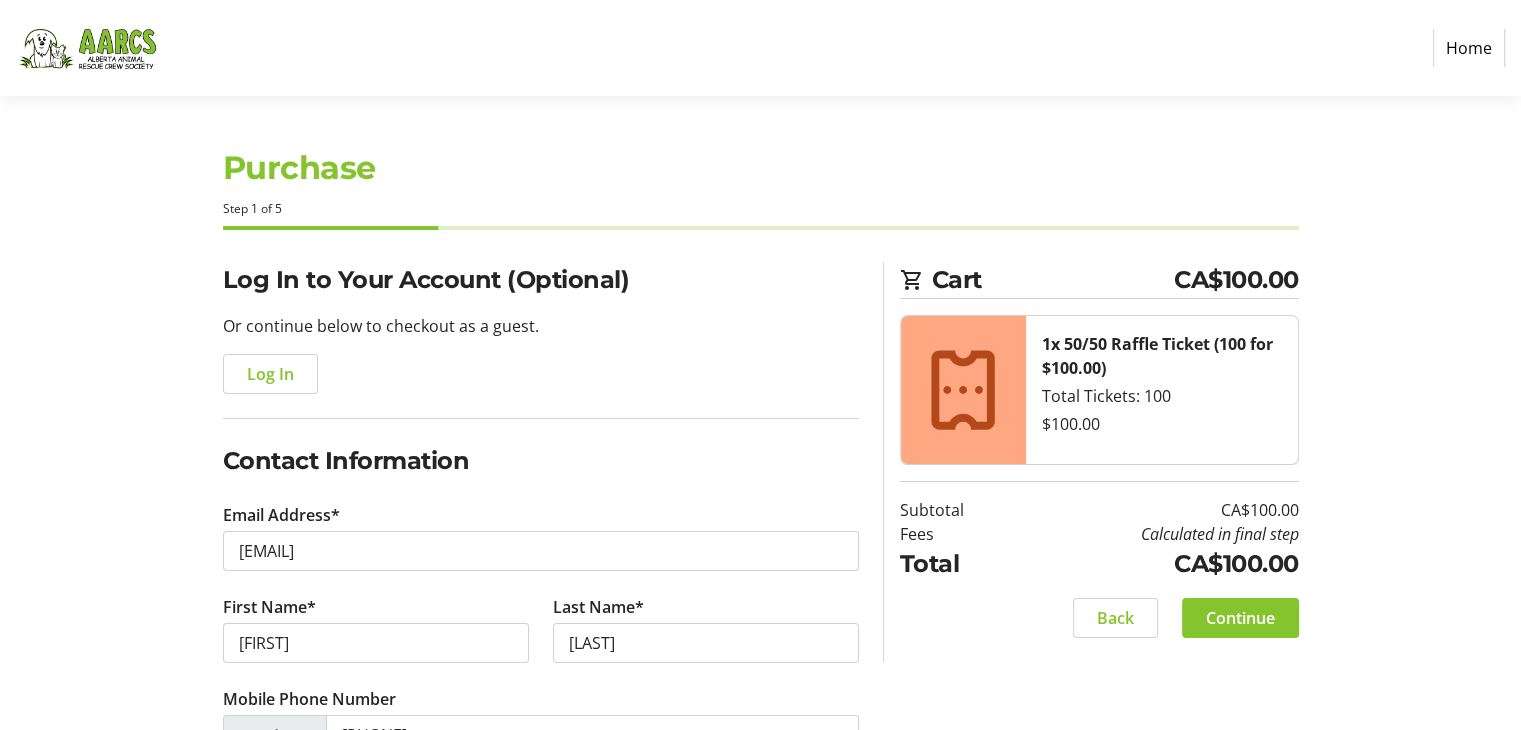 type on "[NUMBER] [STREET] [DIRECTION]" 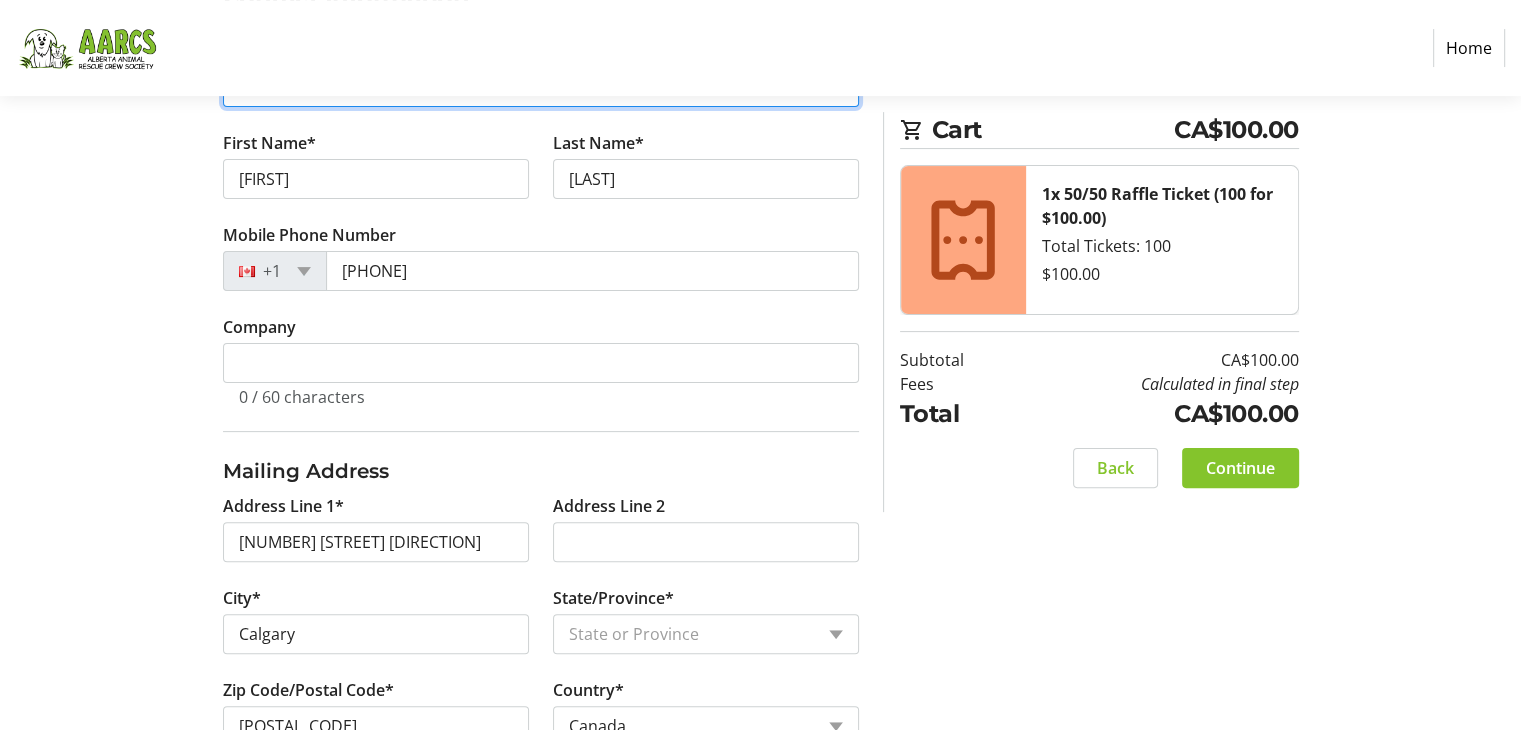 scroll, scrollTop: 500, scrollLeft: 0, axis: vertical 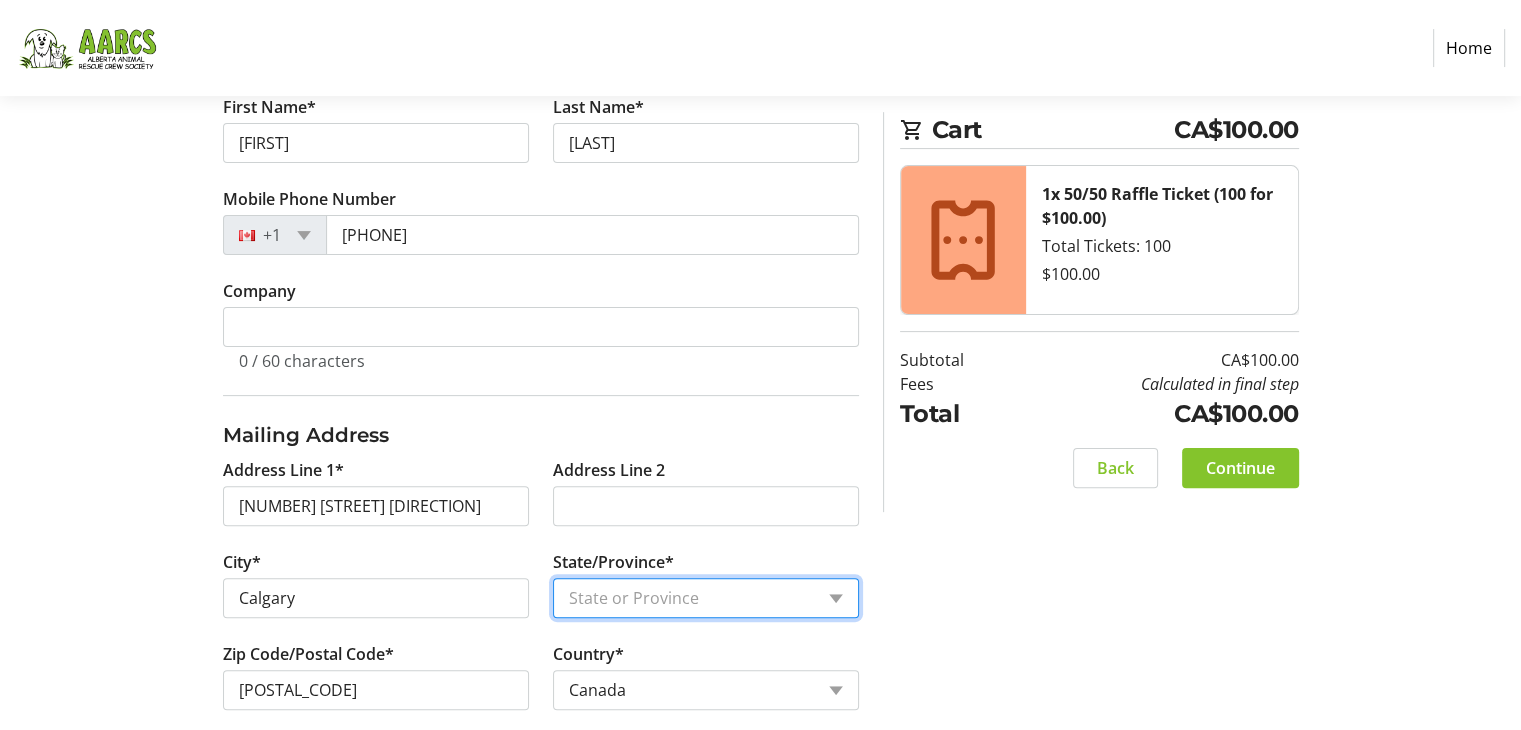 click on "State or Province  State or Province   Alberta   British Columbia   Manitoba   New Brunswick   Newfoundland and Labrador   Nova Scotia   Ontario   Prince Edward Island   Quebec   Saskatchewan   Northwest Territories   Nunavut   Yukon" at bounding box center [706, 598] 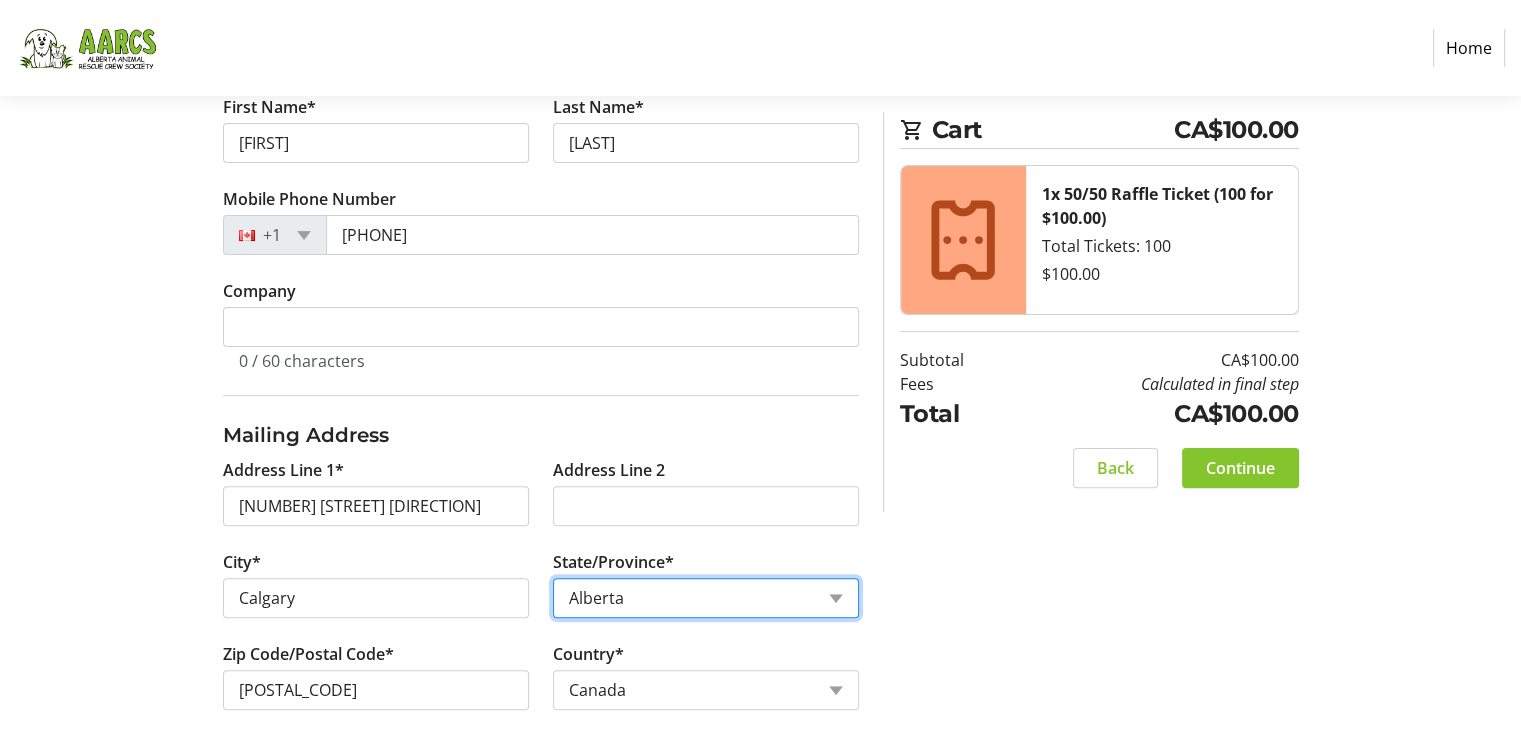 click on "State or Province  State or Province   Alberta   British Columbia   Manitoba   New Brunswick   Newfoundland and Labrador   Nova Scotia   Ontario   Prince Edward Island   Quebec   Saskatchewan   Northwest Territories   Nunavut   Yukon" at bounding box center (706, 598) 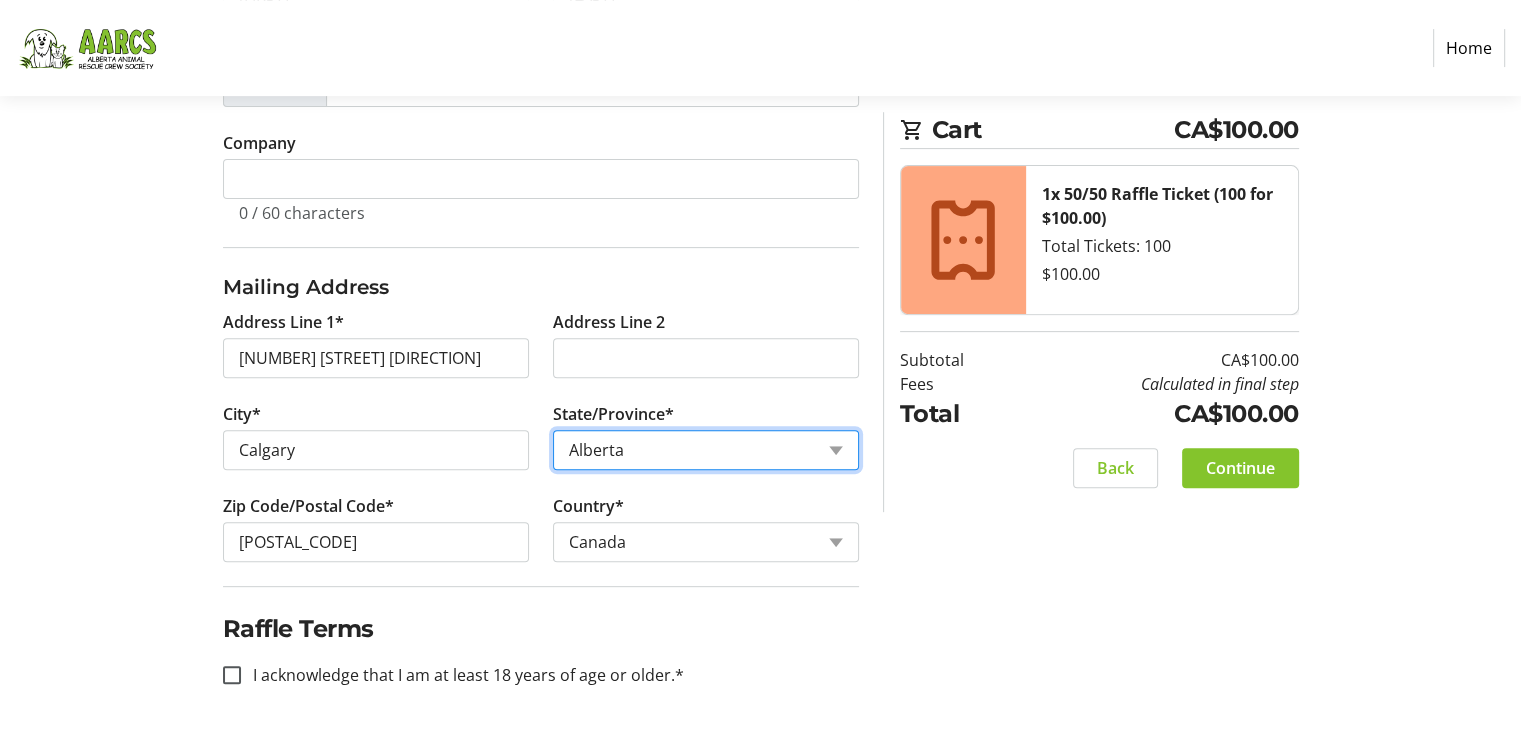 scroll, scrollTop: 650, scrollLeft: 0, axis: vertical 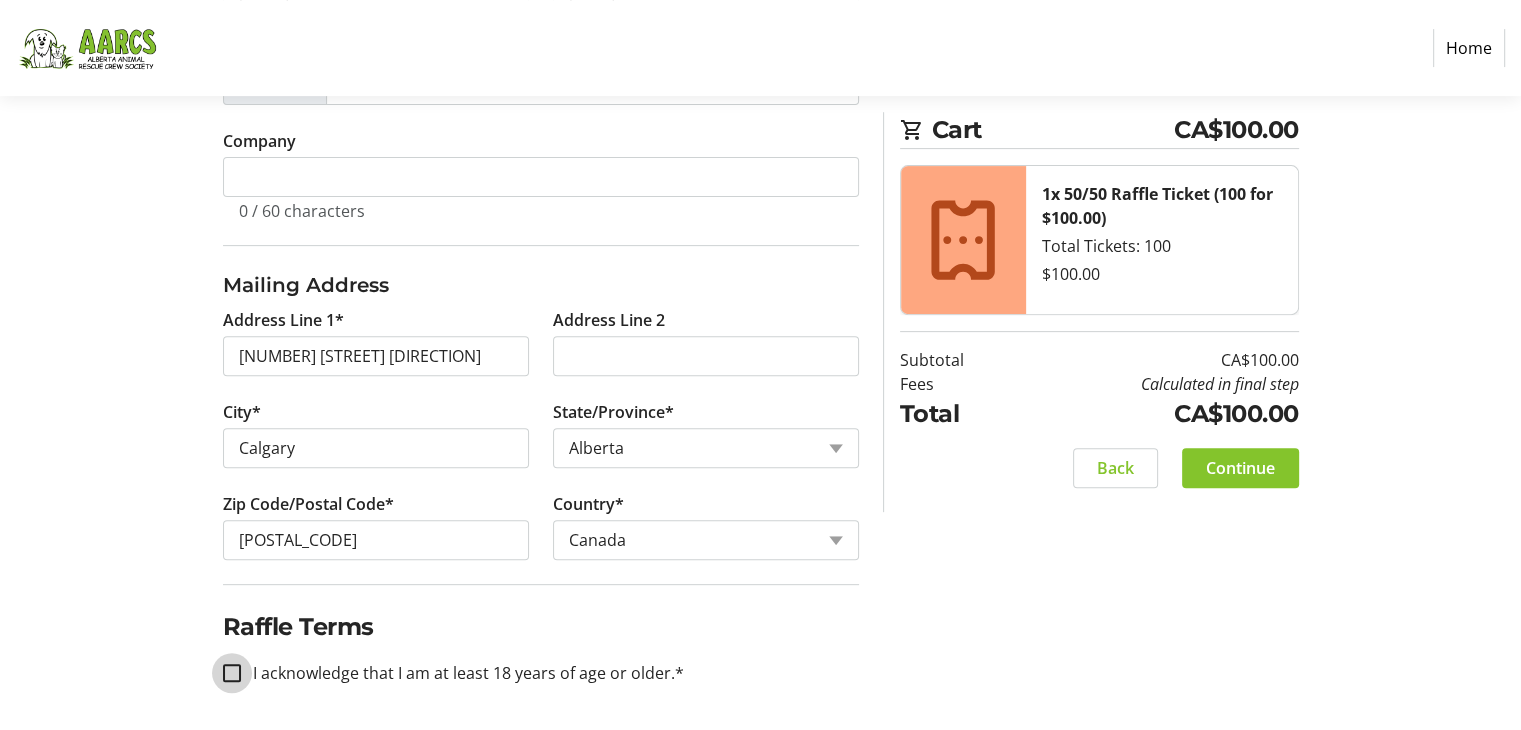 click on "I acknowledge that I am at least 18 years of age or older.*" at bounding box center (232, 673) 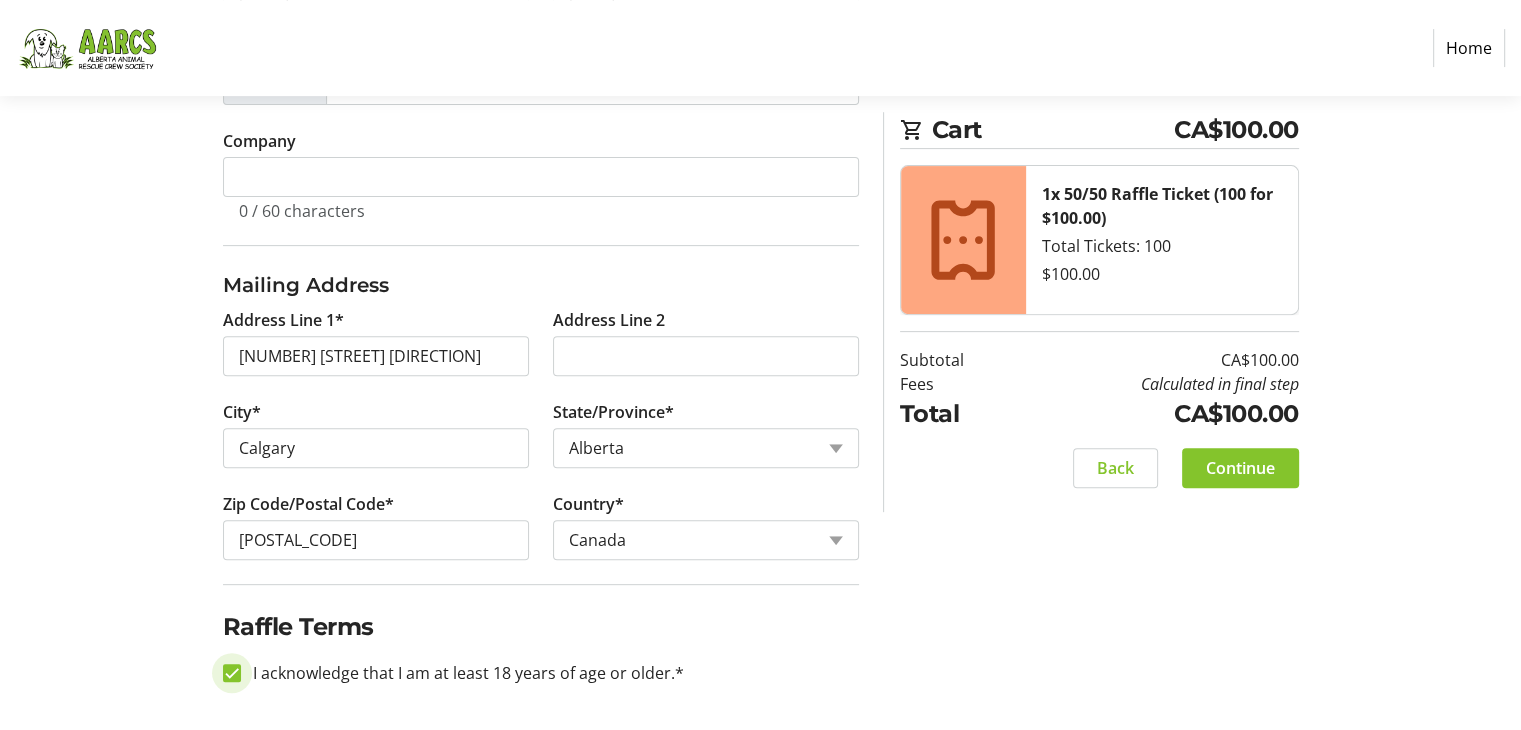 checkbox on "true" 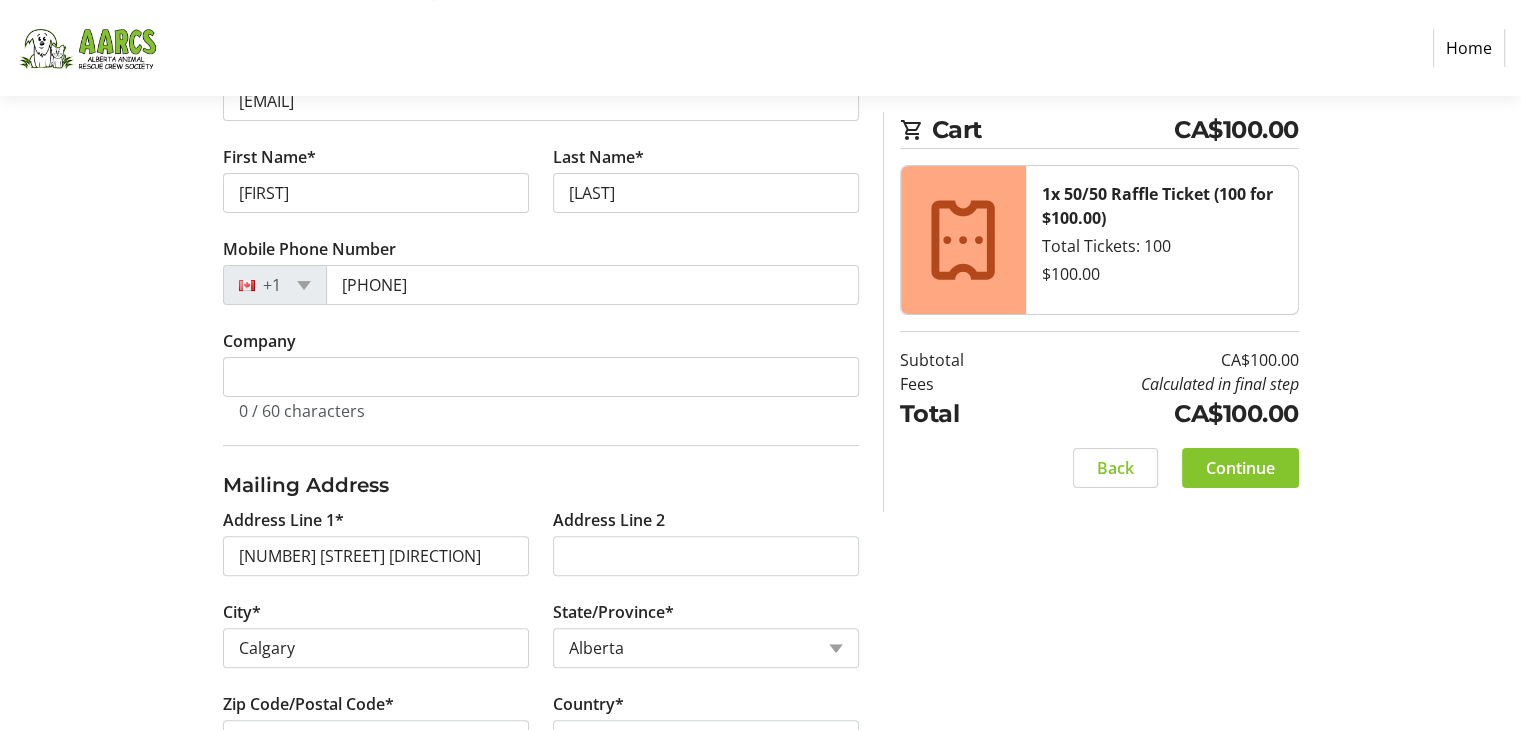scroll, scrollTop: 650, scrollLeft: 0, axis: vertical 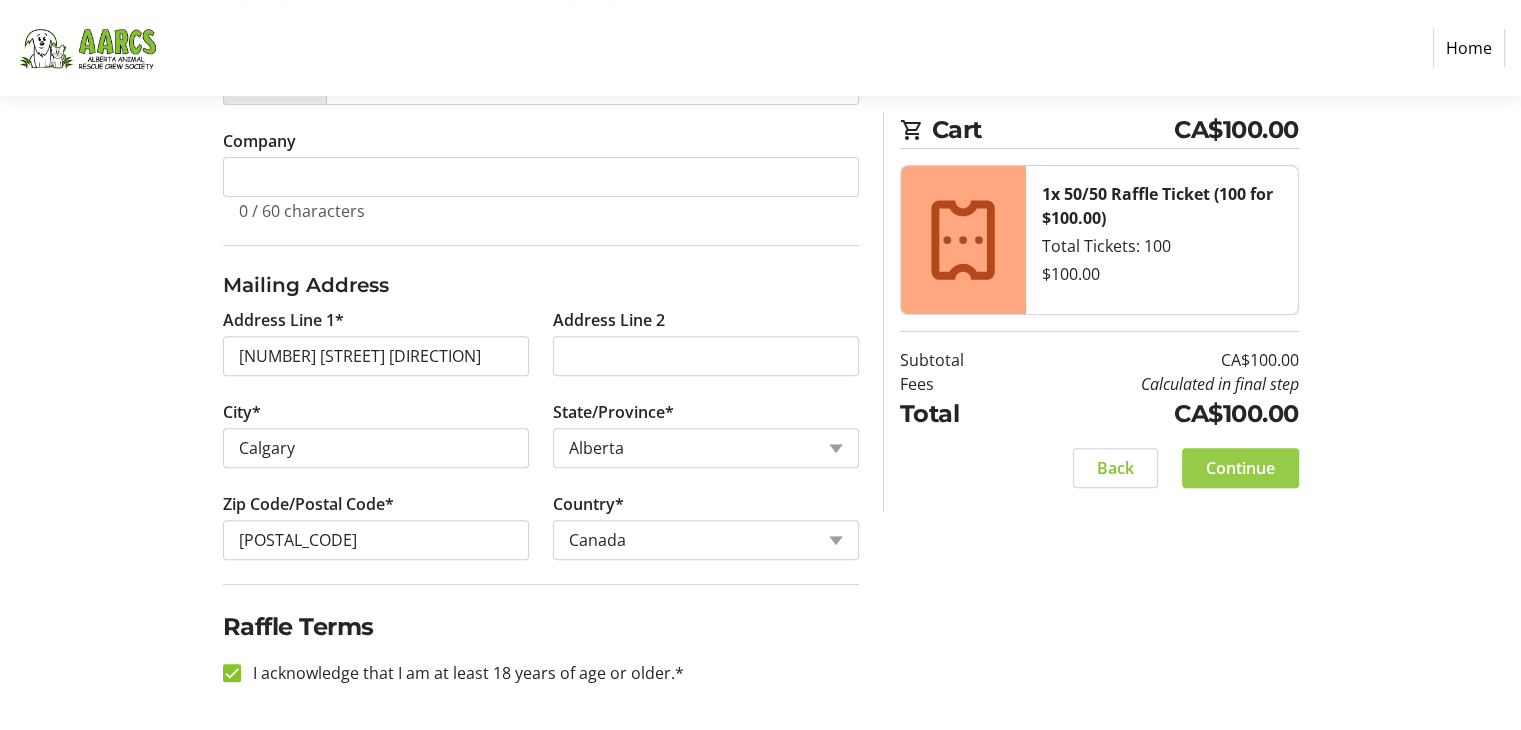 click on "Continue" 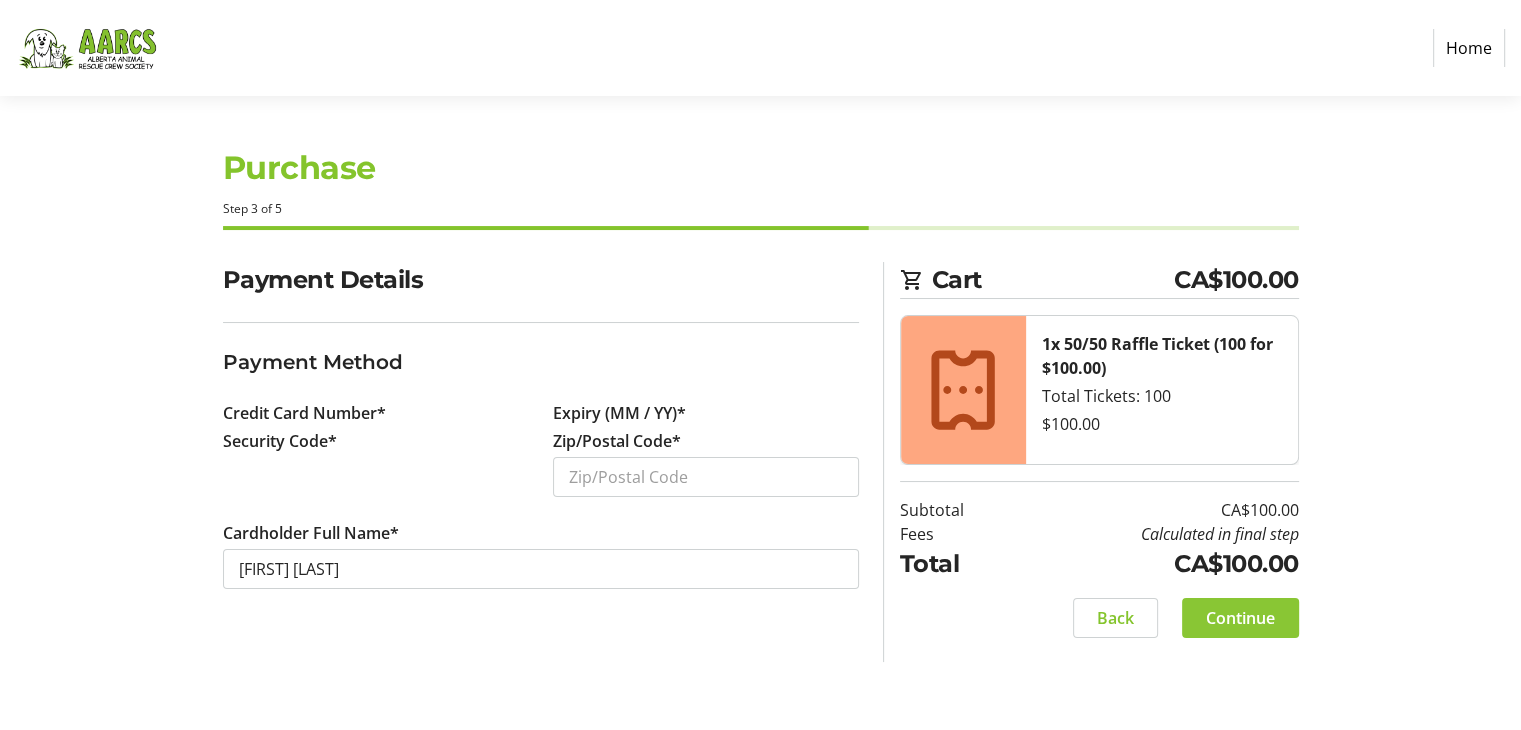 scroll, scrollTop: 0, scrollLeft: 0, axis: both 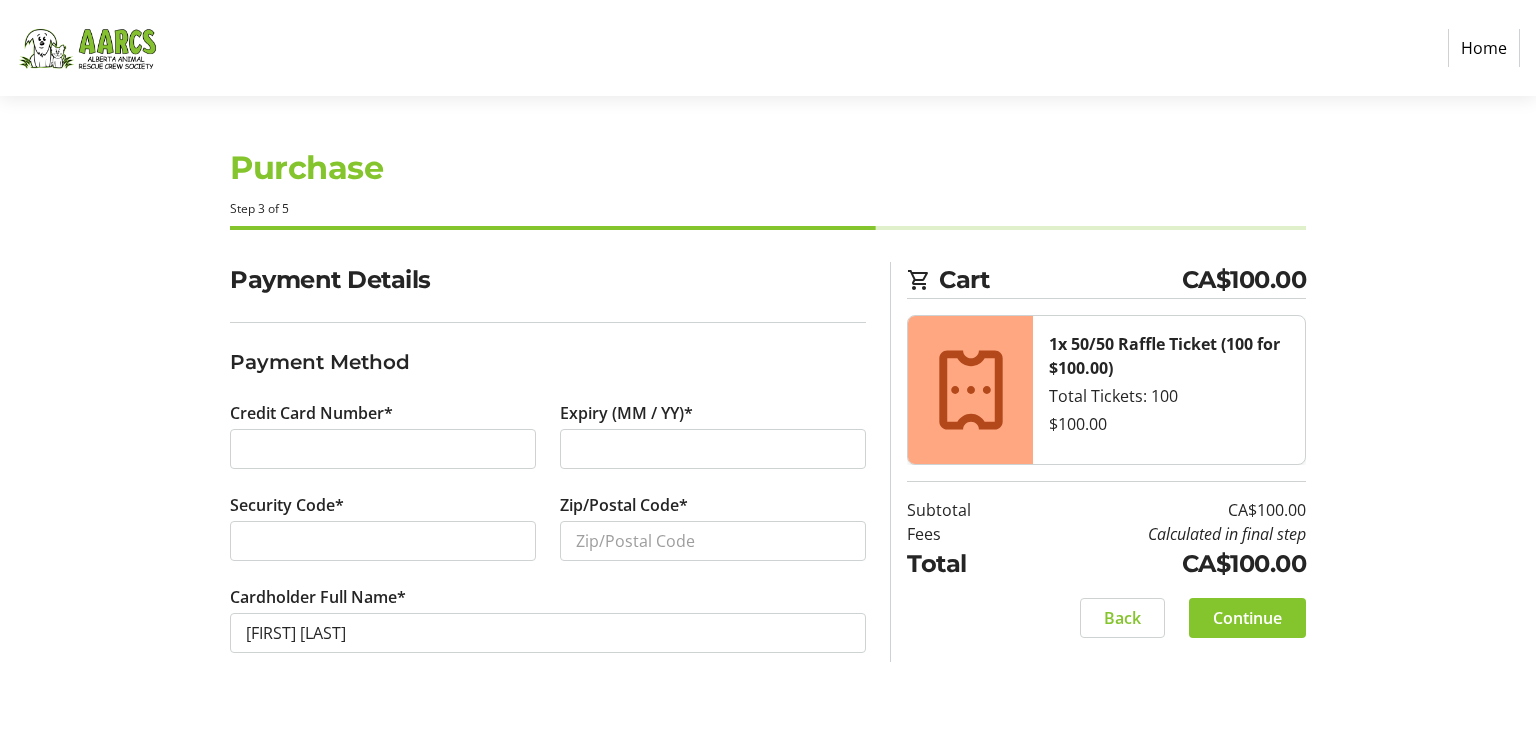 click at bounding box center (383, 449) 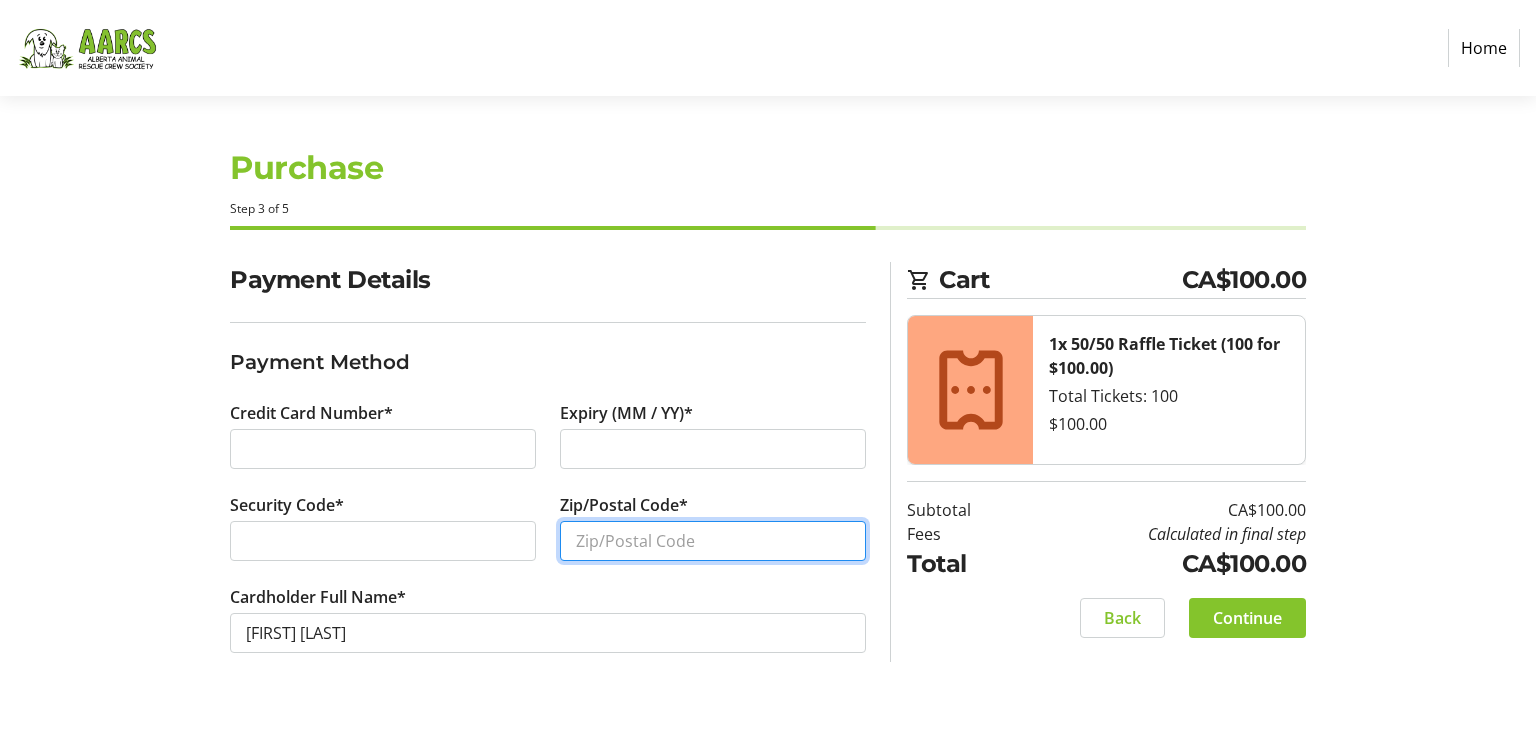 click on "Zip/Postal Code*" at bounding box center [713, 541] 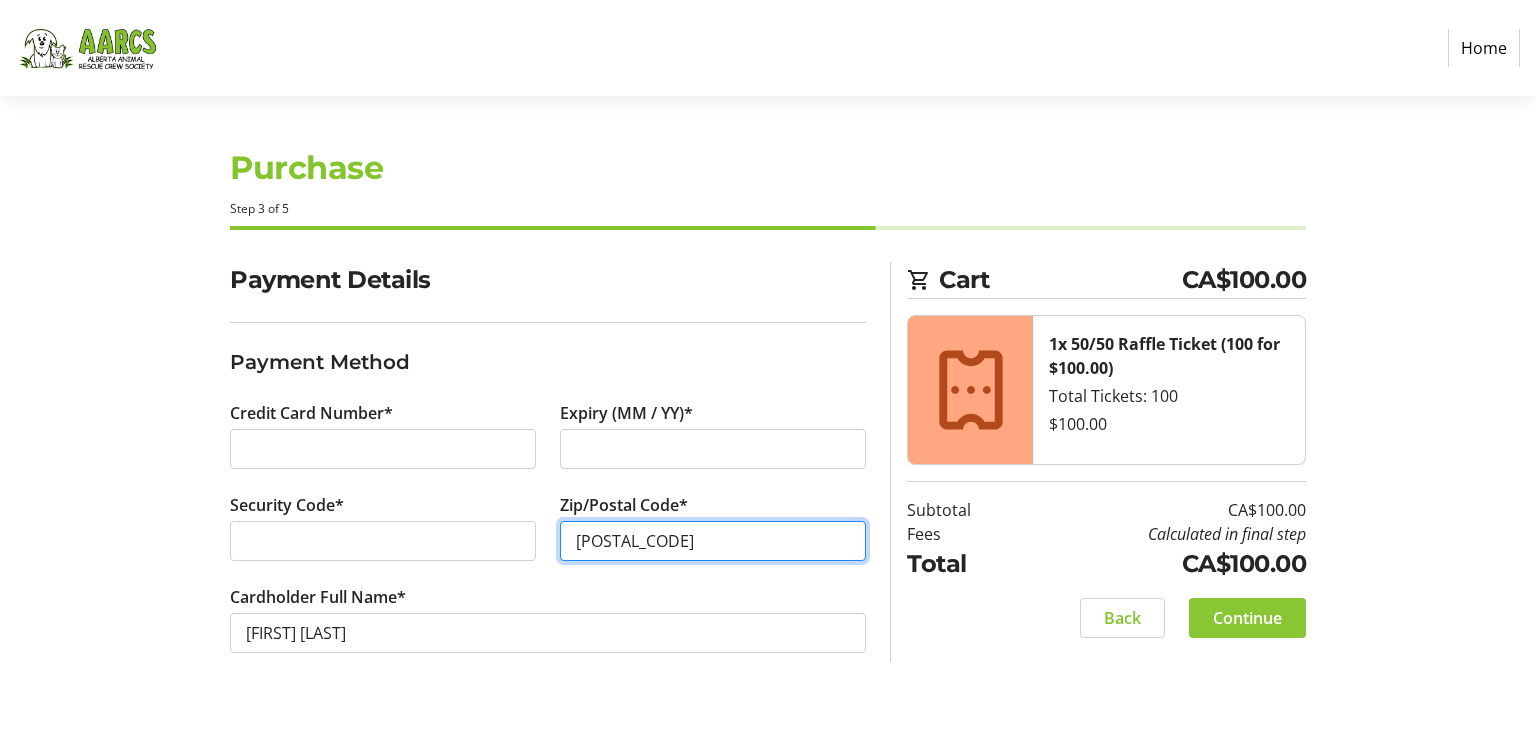 type on "[POSTAL_CODE]" 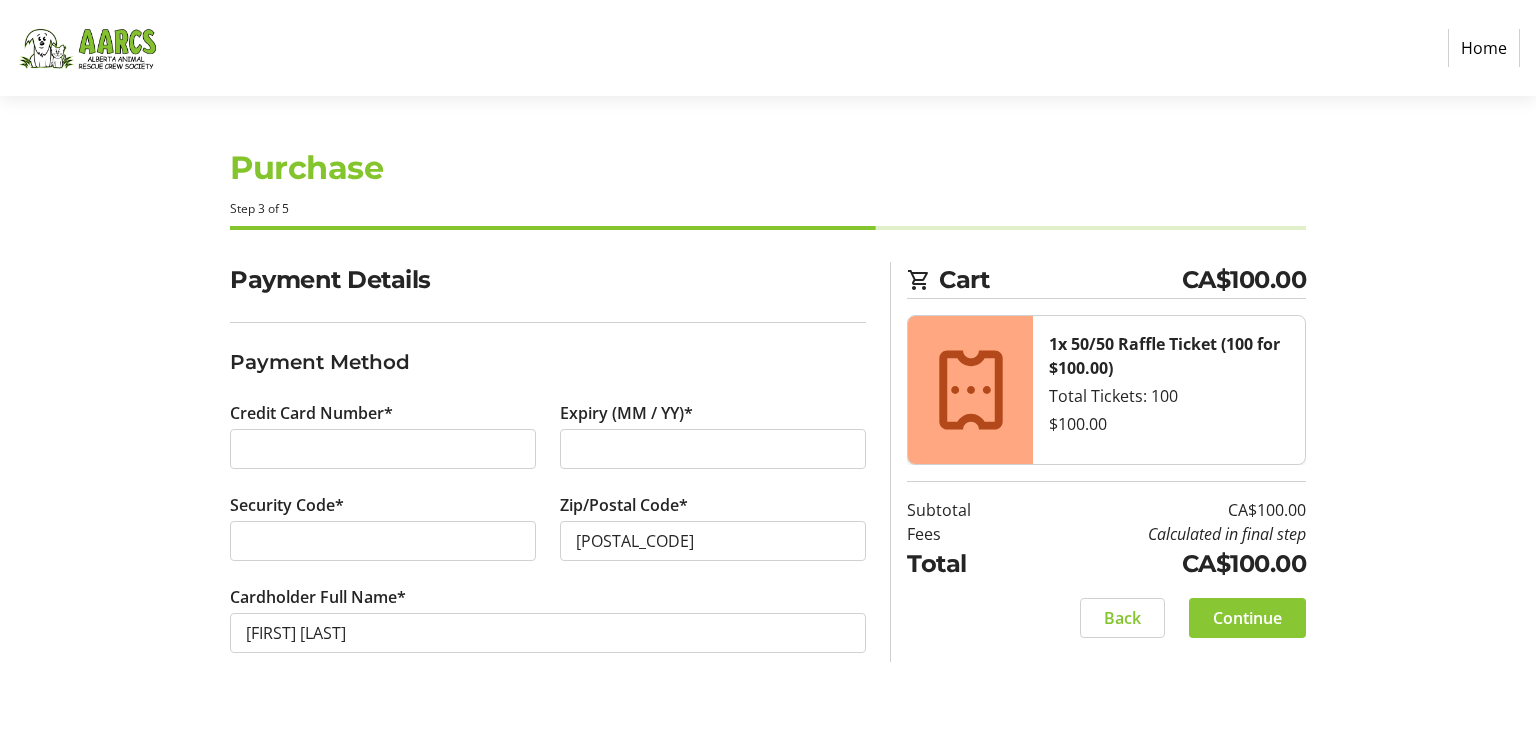 click on "Continue" 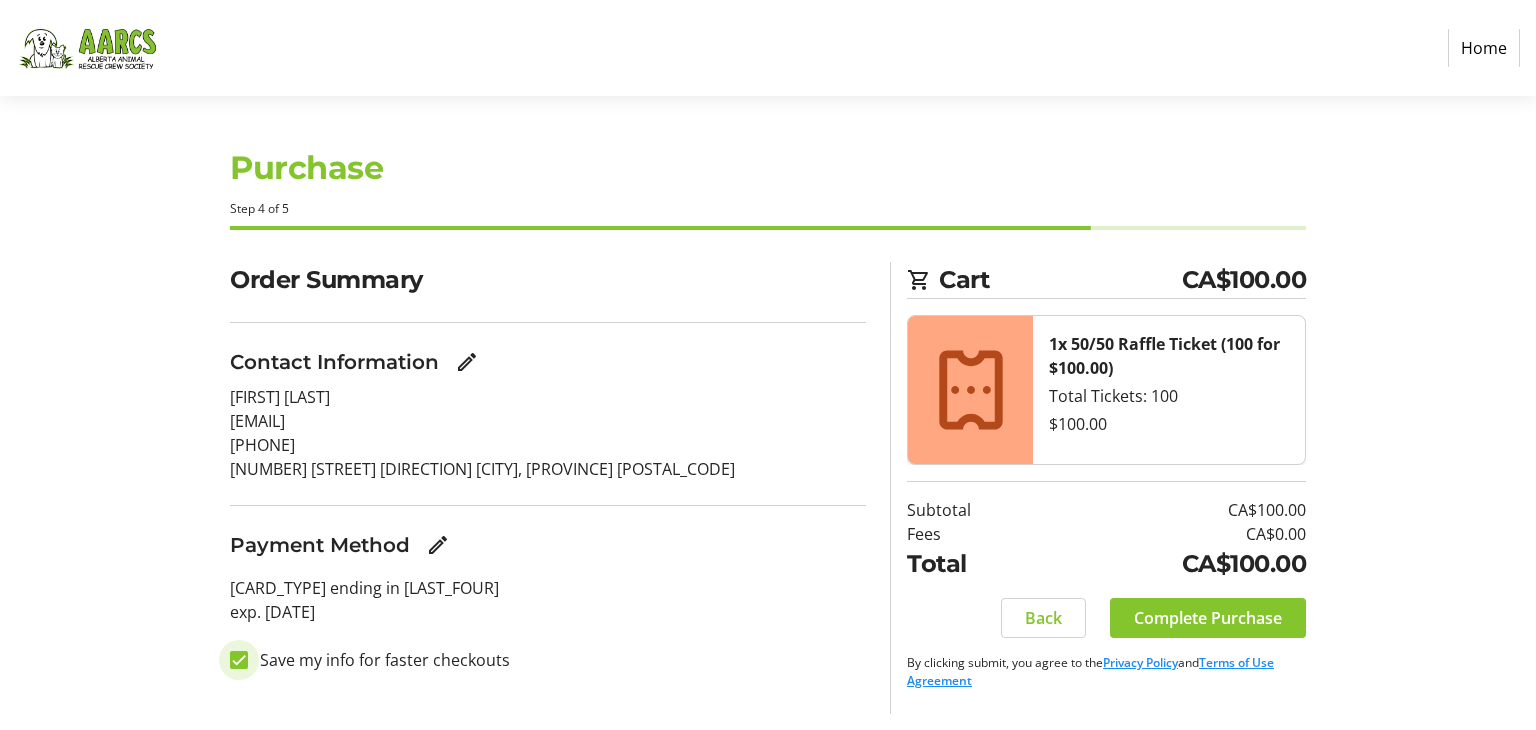 click on "Save my info for faster checkouts" at bounding box center [239, 660] 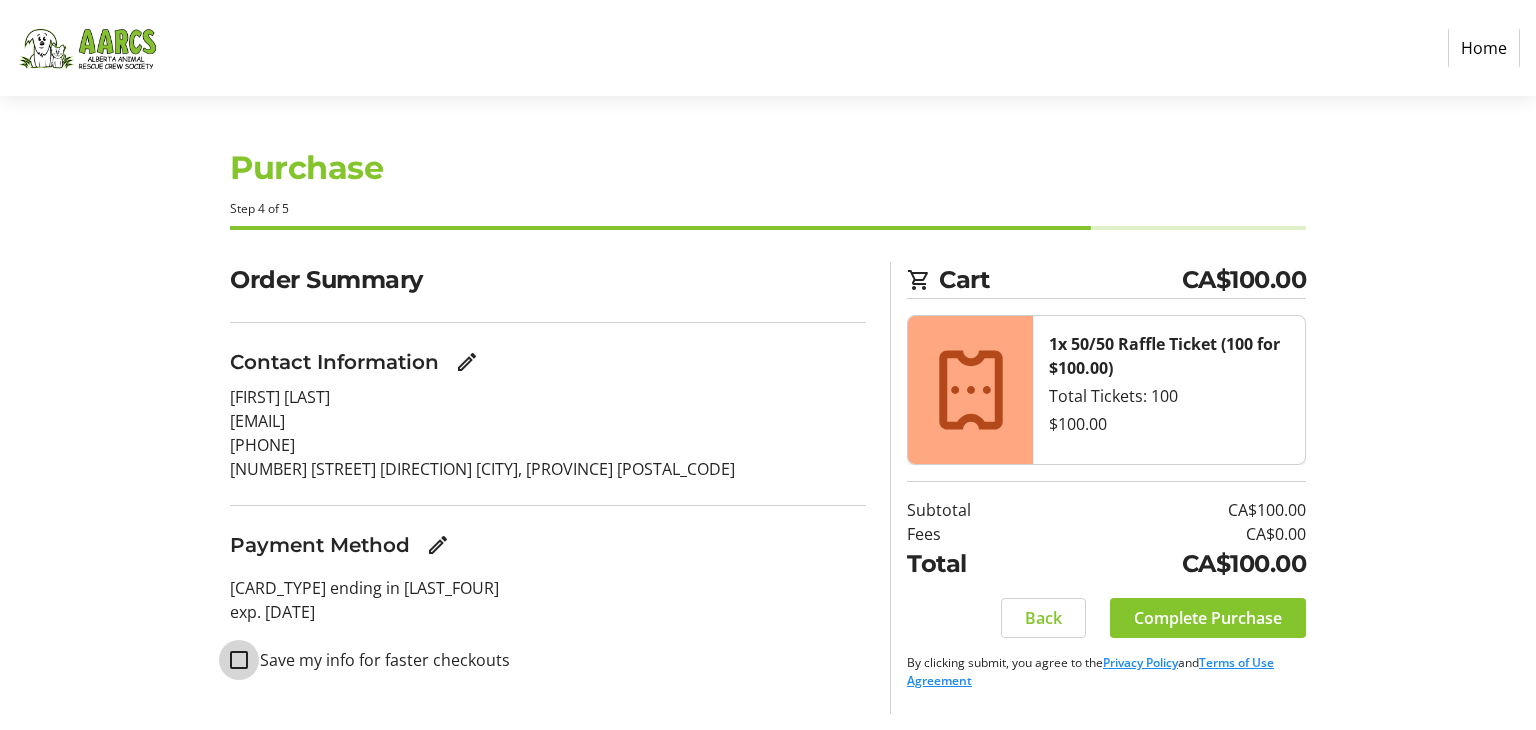 checkbox on "false" 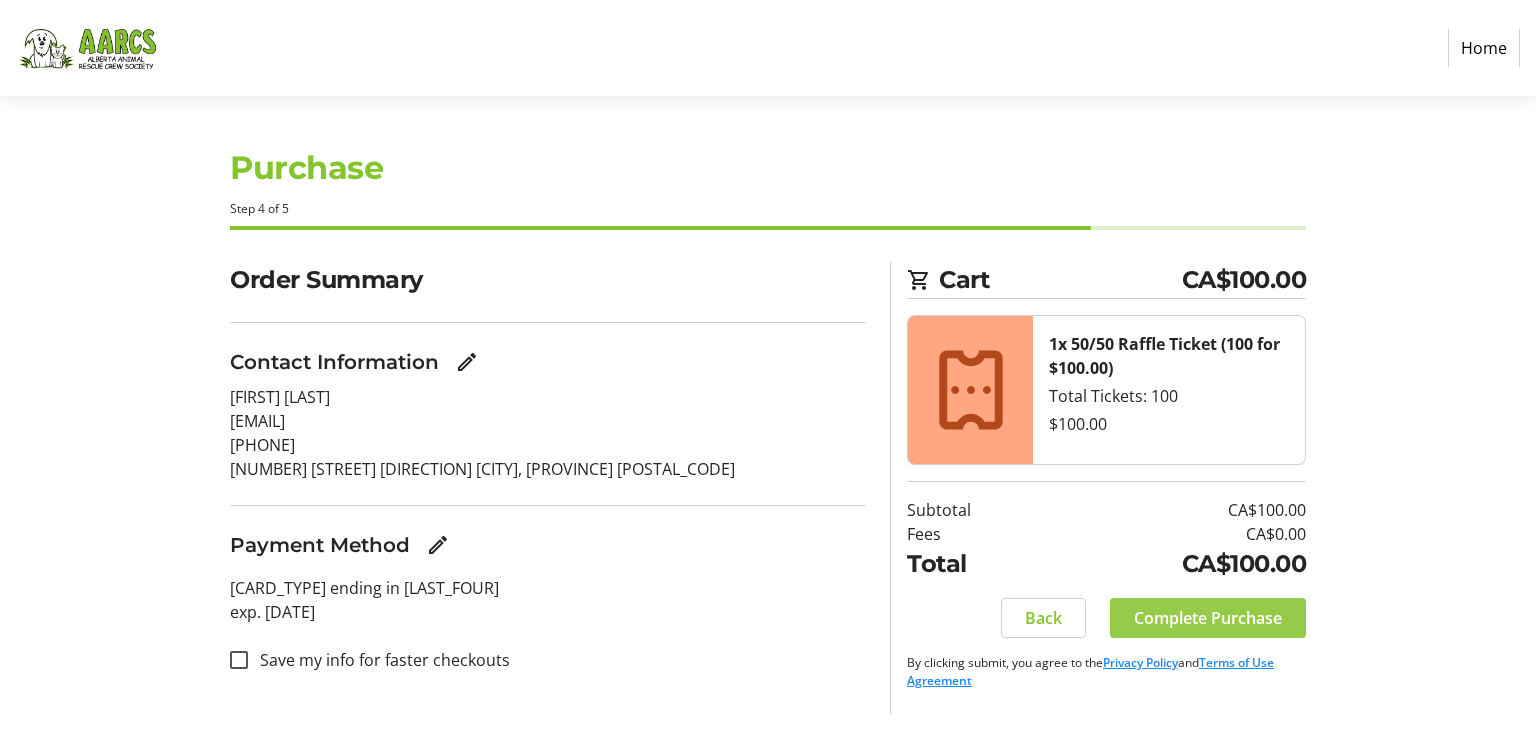 click on "Complete Purchase" 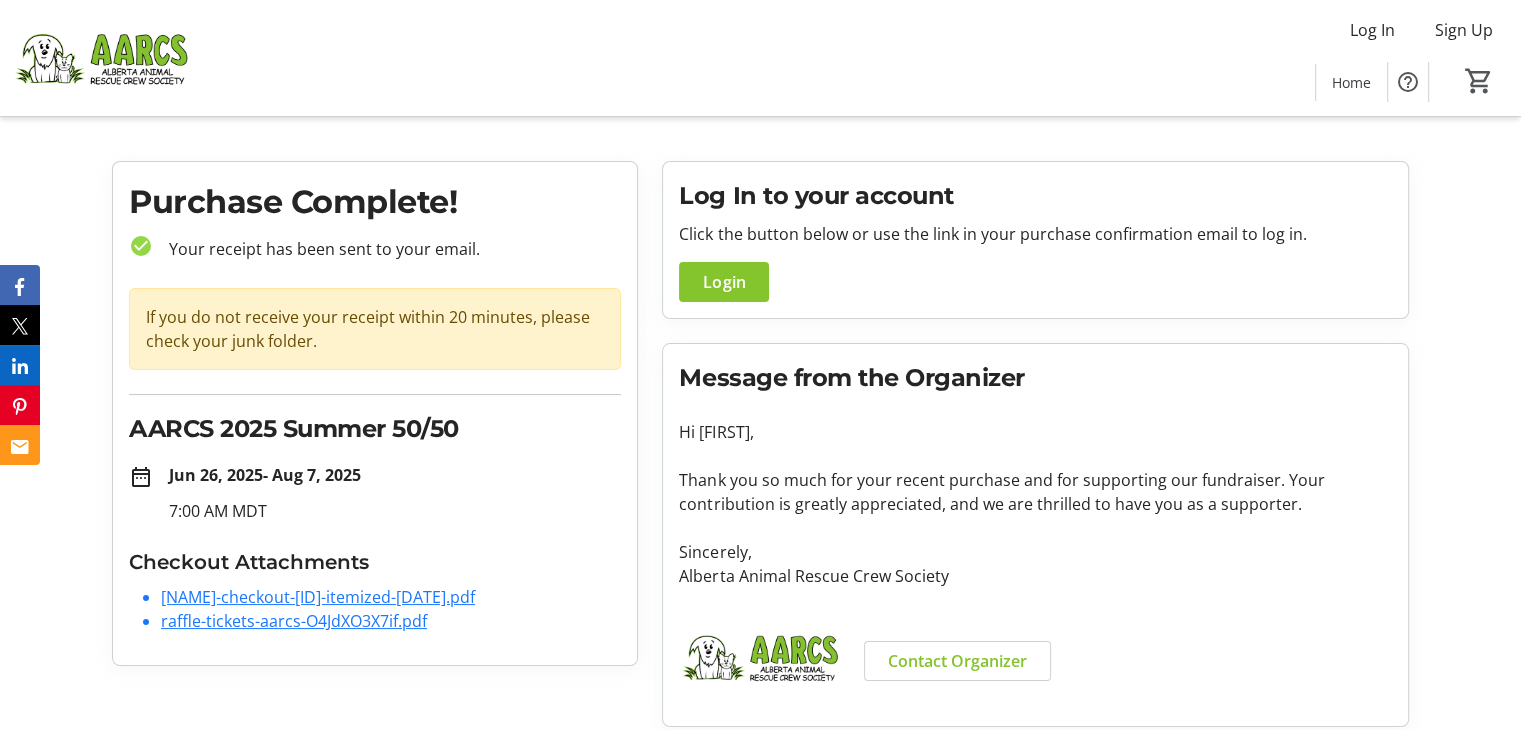 scroll, scrollTop: 33, scrollLeft: 0, axis: vertical 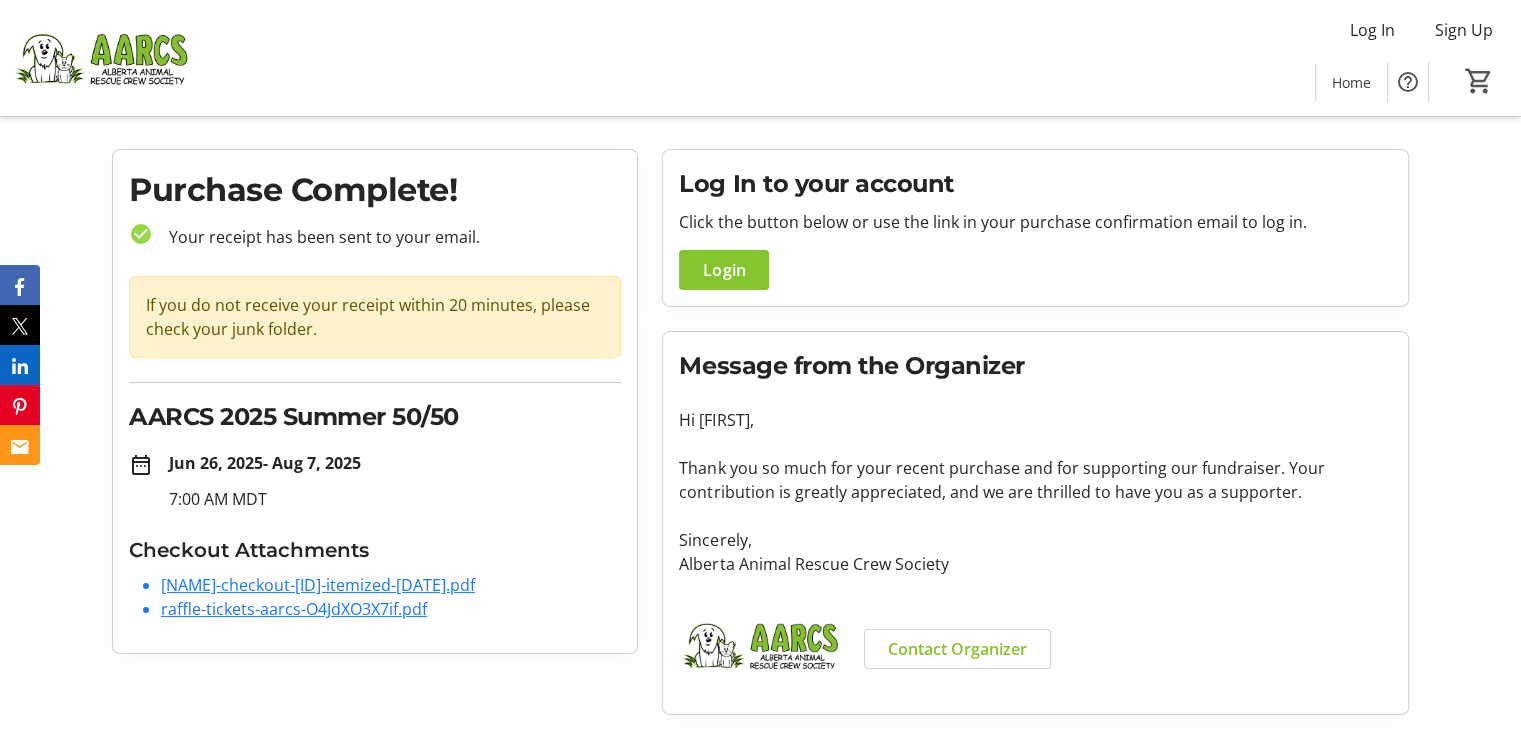 click on "raffle-tickets-aarcs-O4JdXO3X7if.pdf" 